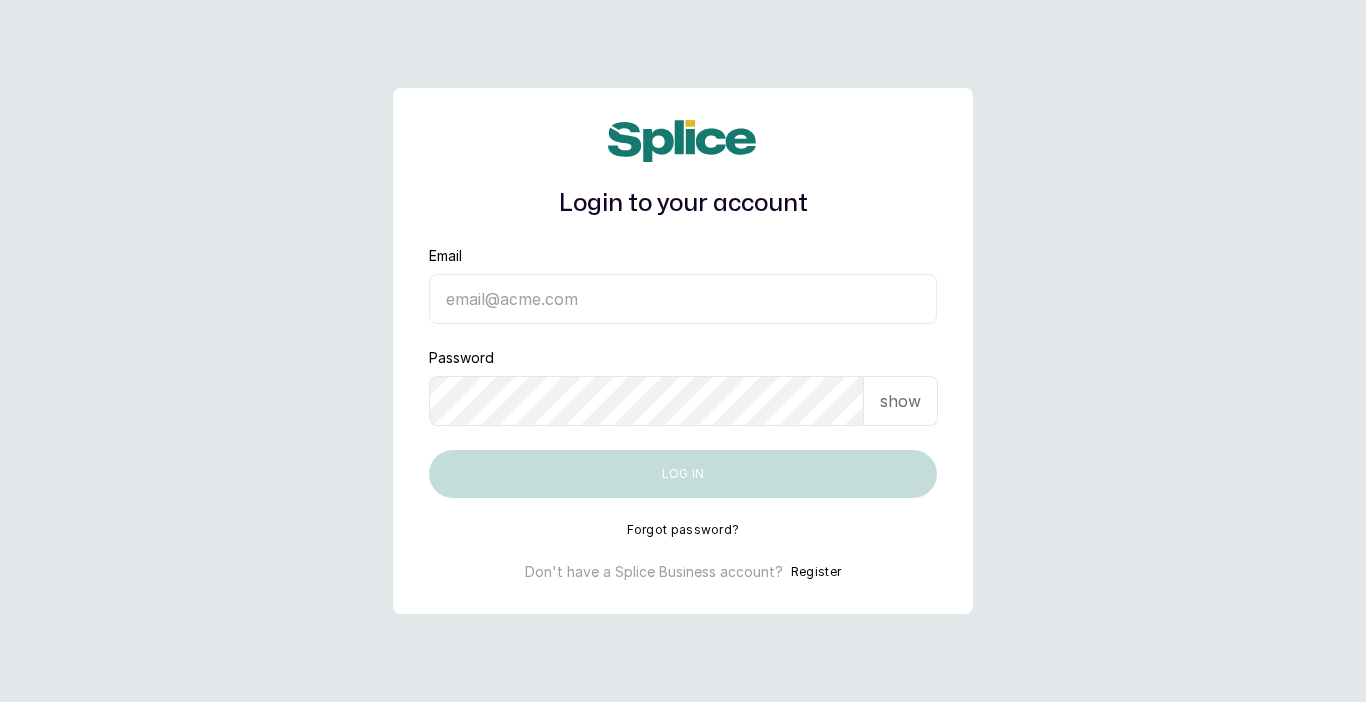 scroll, scrollTop: 0, scrollLeft: 0, axis: both 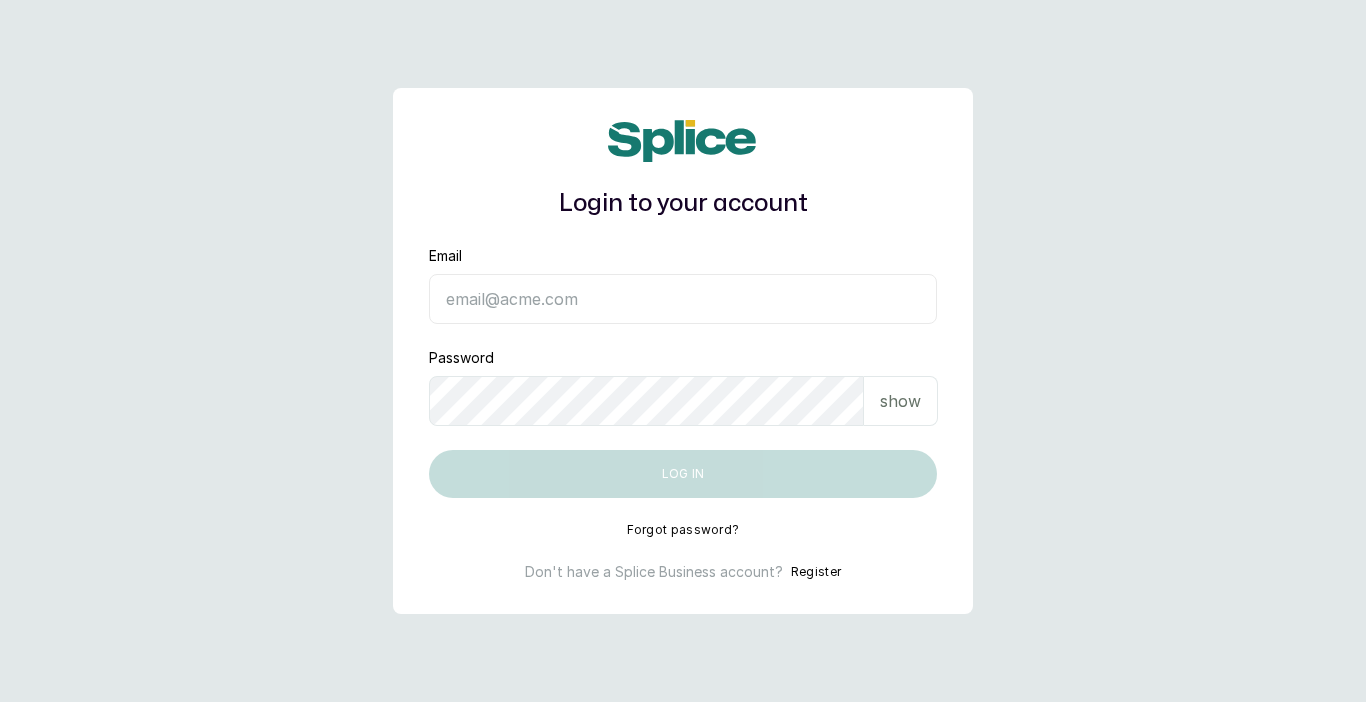 type on "udofiaagnes101@yahoo.com" 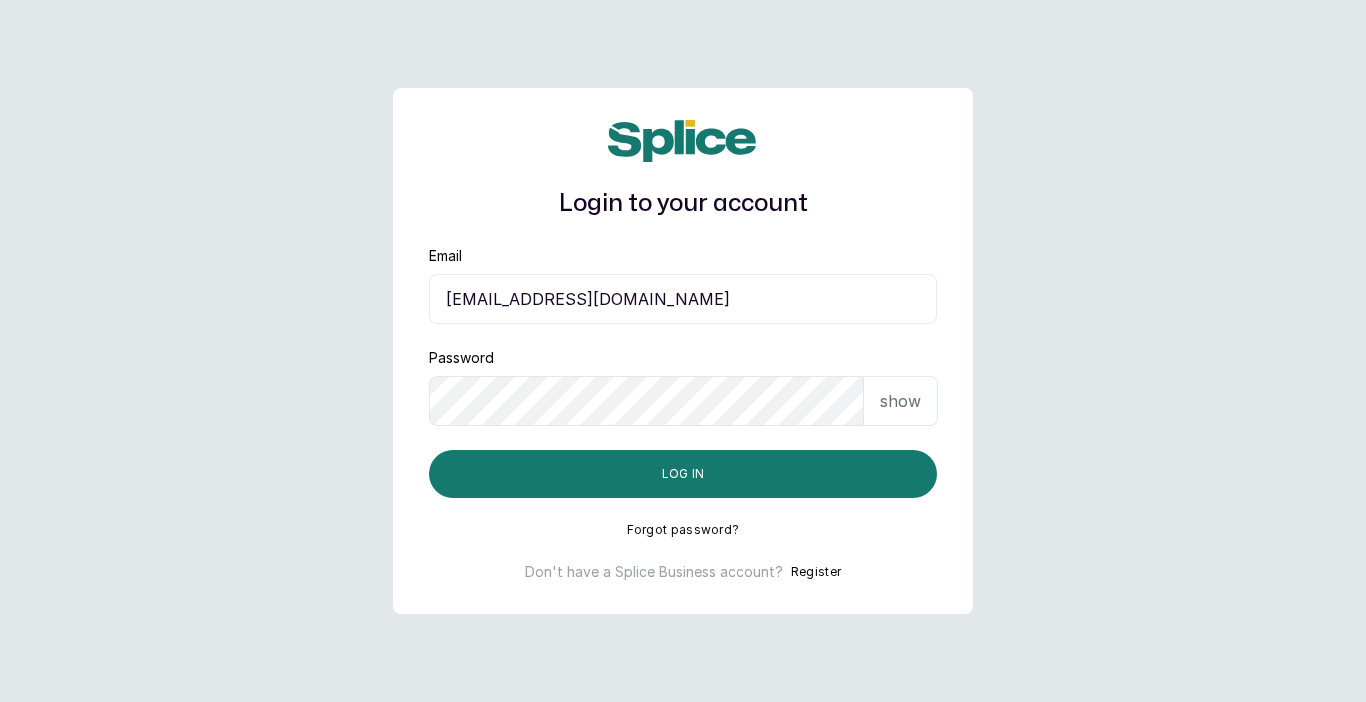 click on "show" at bounding box center [900, 401] 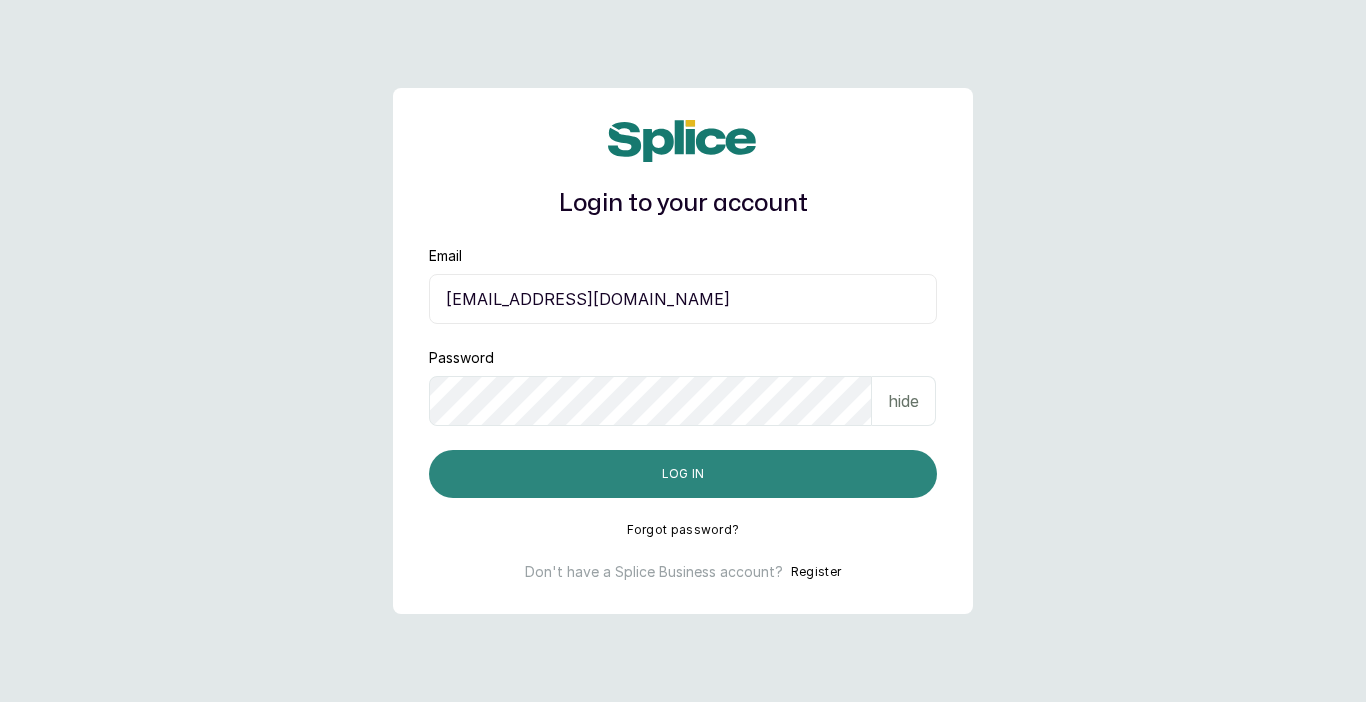 click on "Log in" at bounding box center [683, 474] 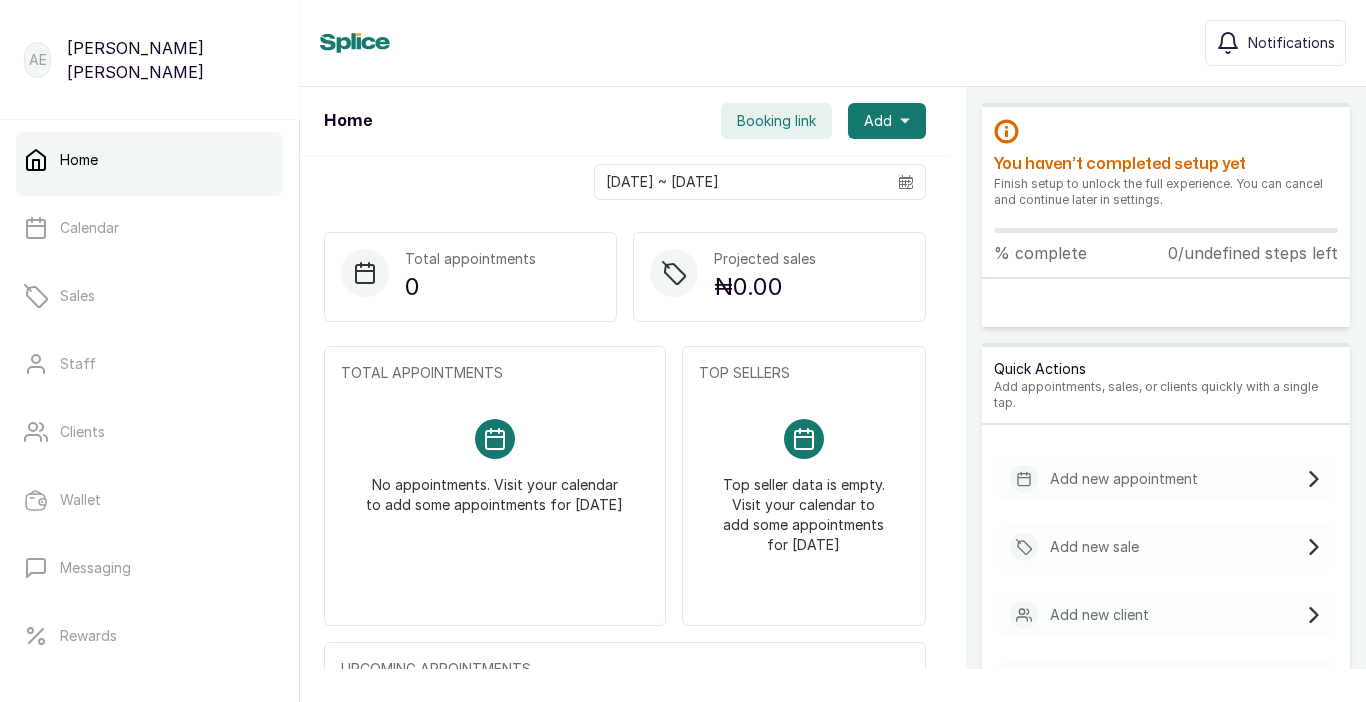 scroll, scrollTop: 0, scrollLeft: 0, axis: both 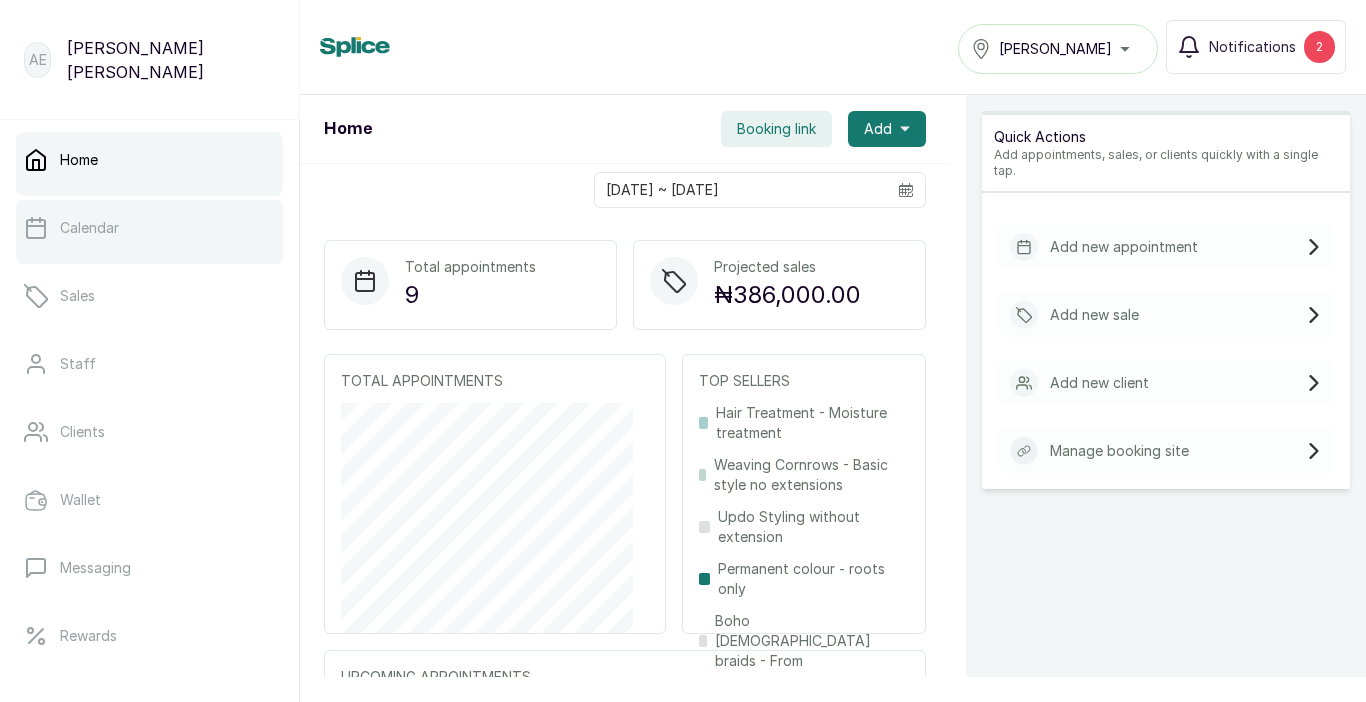 click on "Calendar" at bounding box center (149, 228) 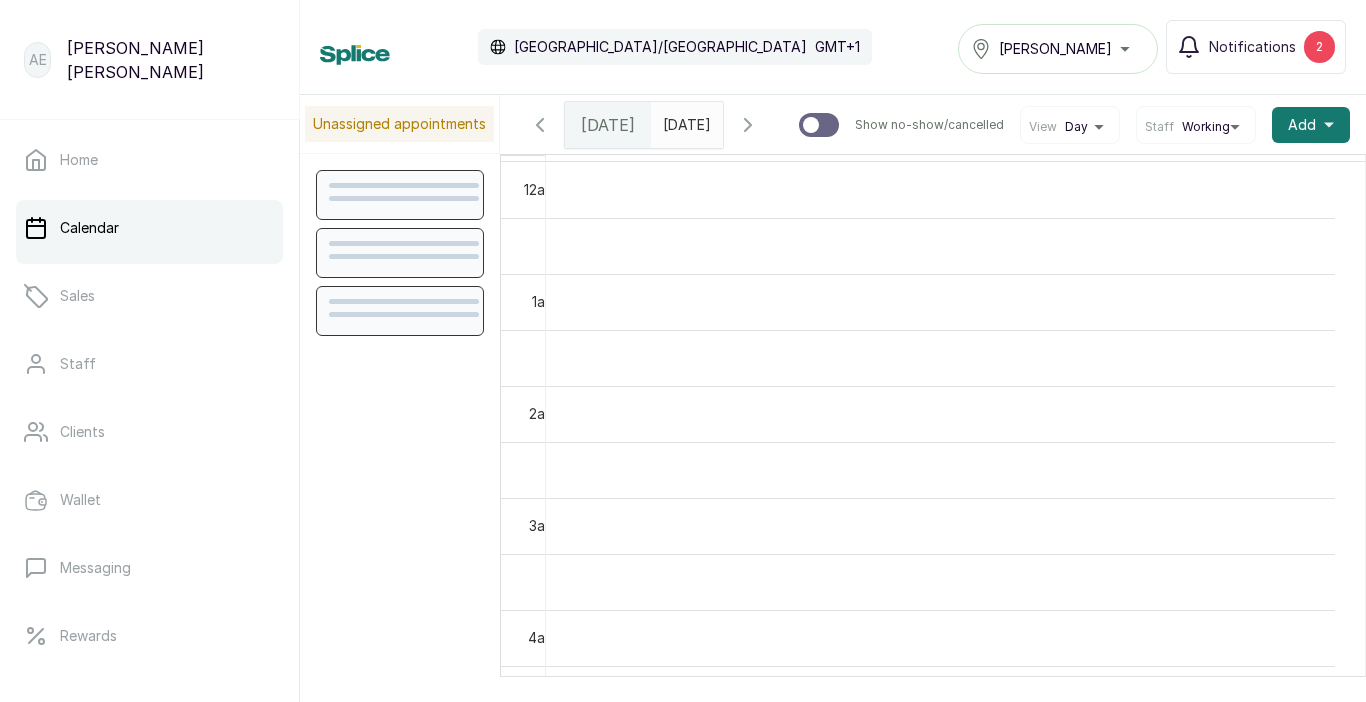 click on "Calendar" at bounding box center [149, 228] 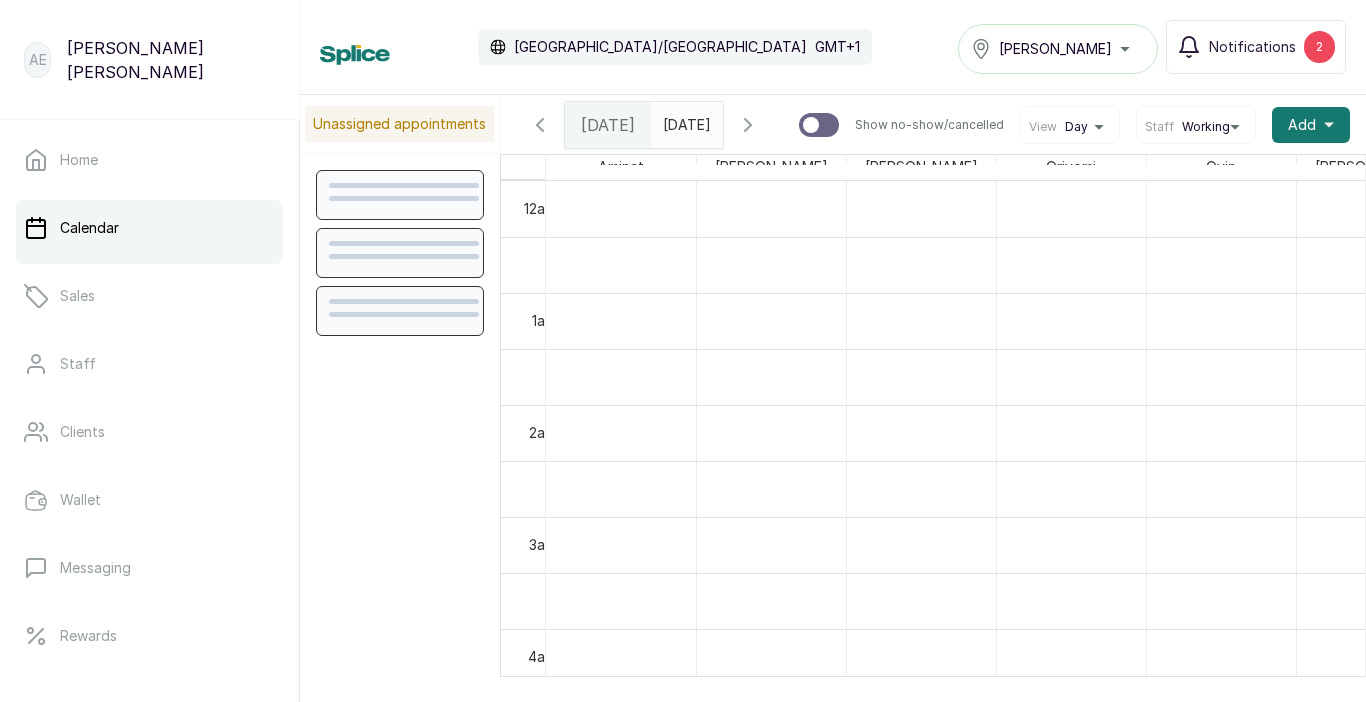 scroll, scrollTop: 673, scrollLeft: 0, axis: vertical 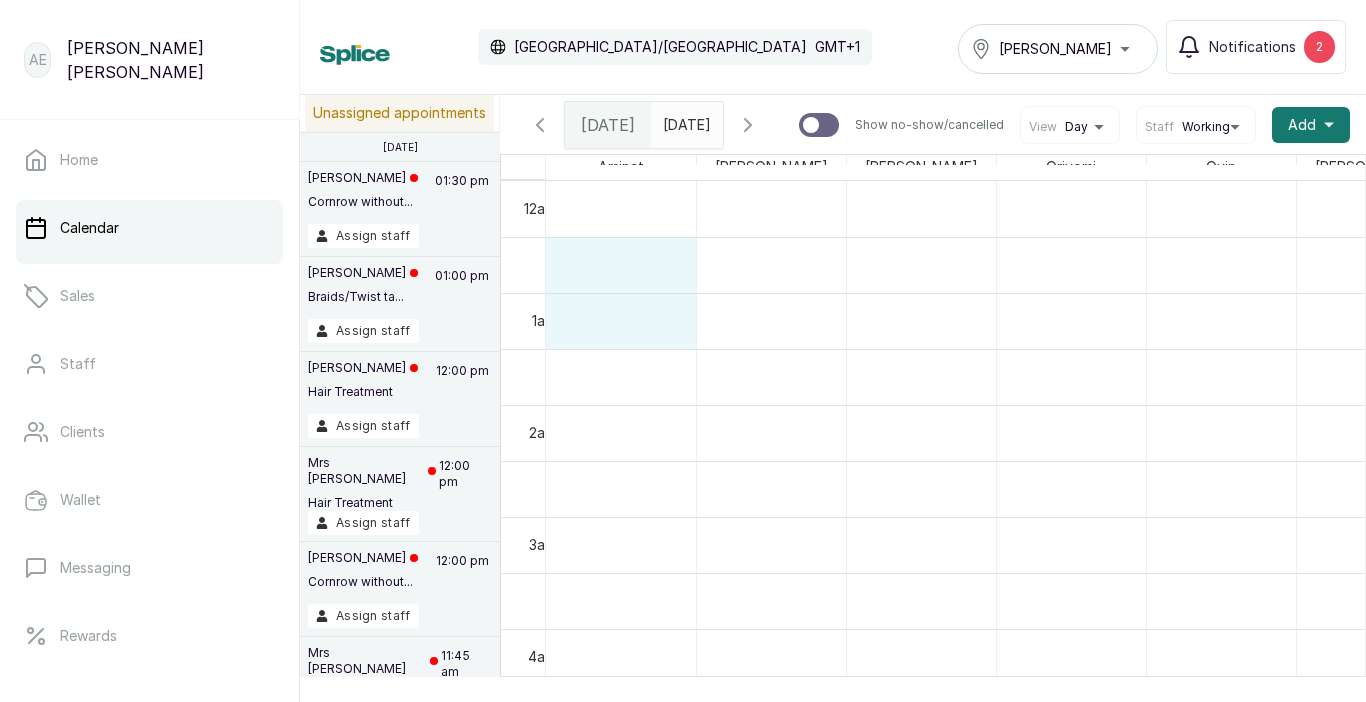 drag, startPoint x: 632, startPoint y: 278, endPoint x: 641, endPoint y: 310, distance: 33.24154 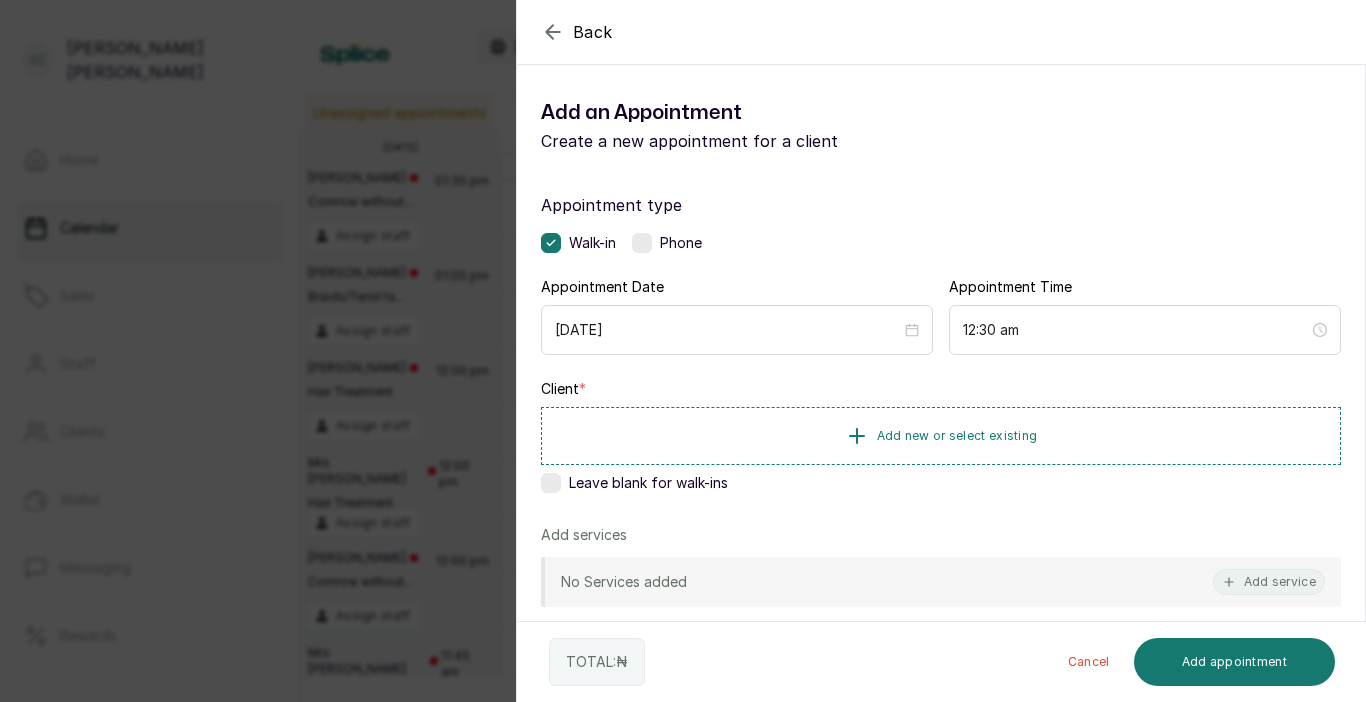 click on "Back" at bounding box center [1200, 32] 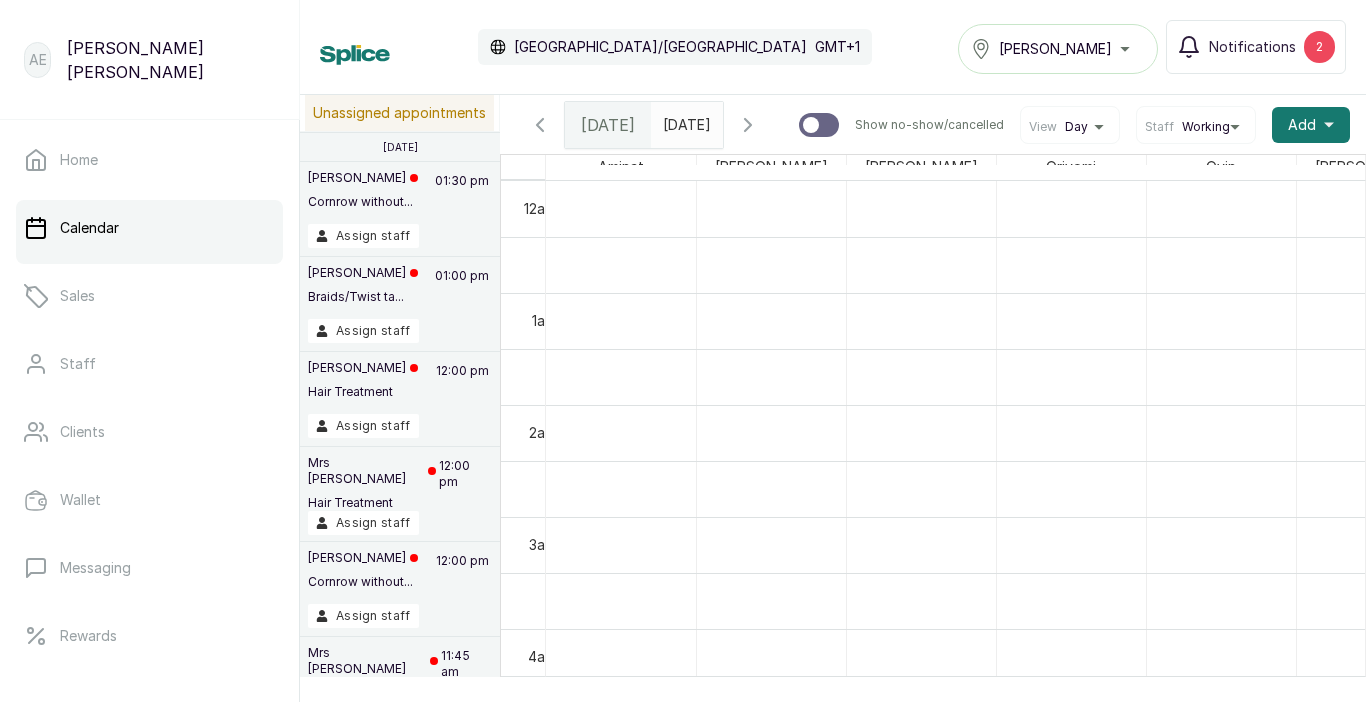 click on "Tasala Ikoyi" at bounding box center [1058, 49] 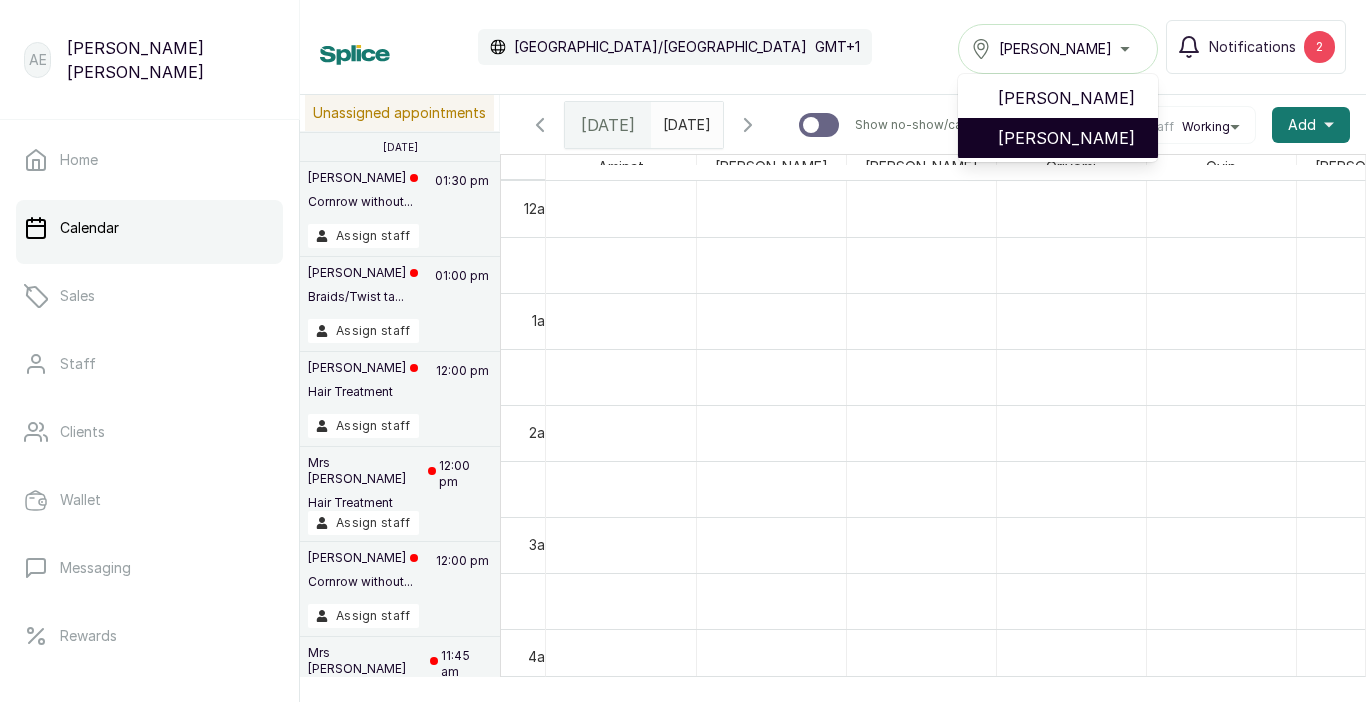 click on "[PERSON_NAME]" at bounding box center [1070, 138] 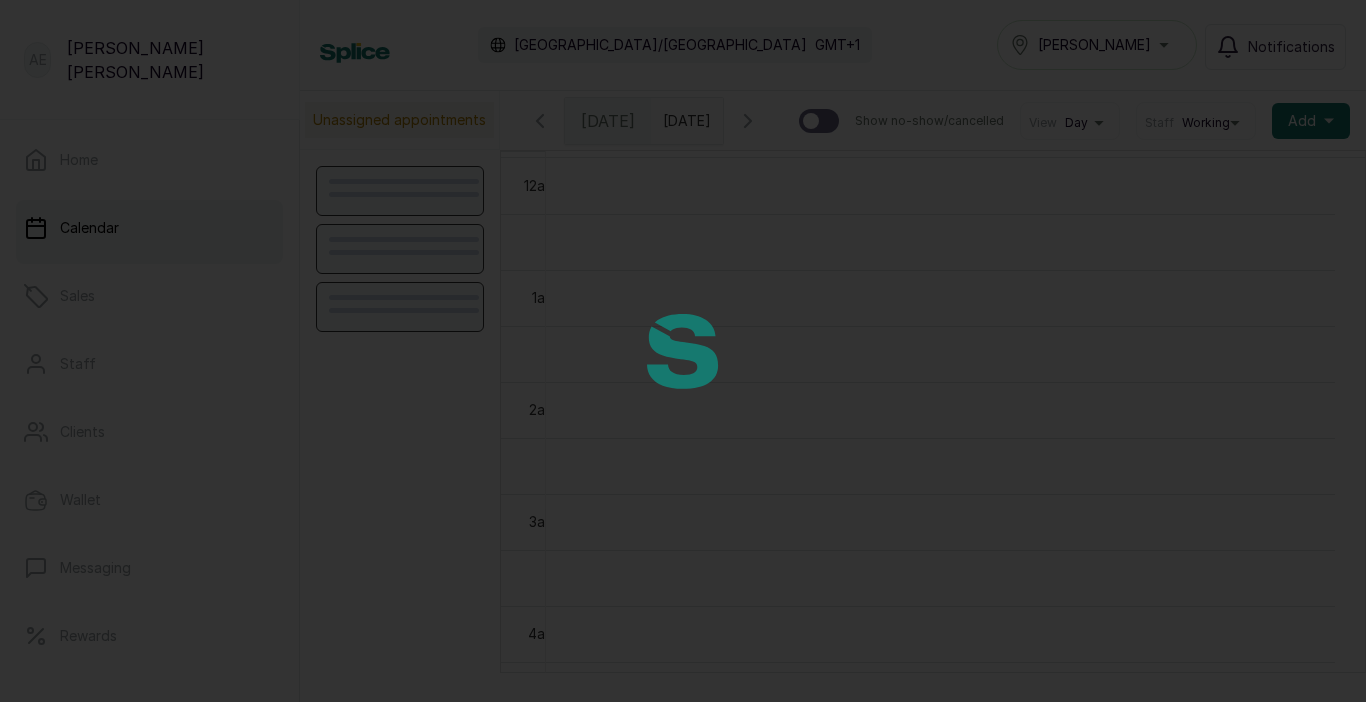 scroll, scrollTop: 0, scrollLeft: 0, axis: both 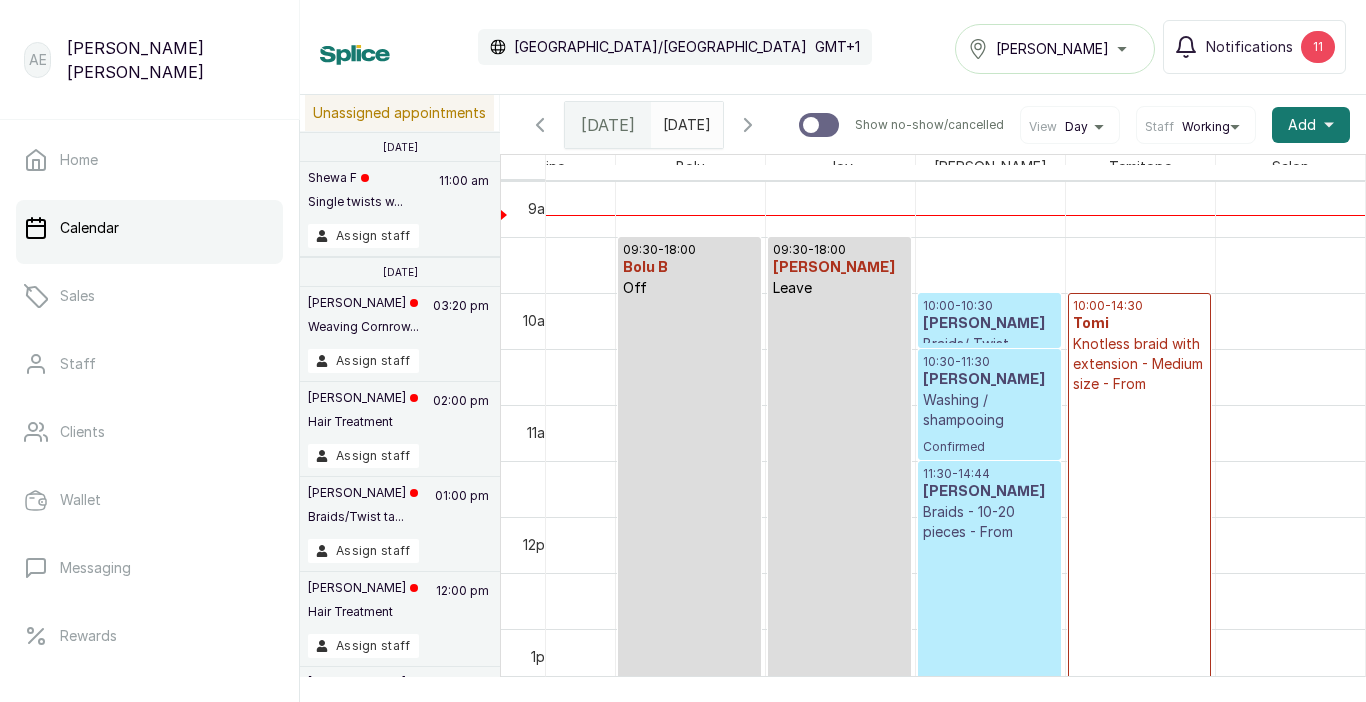 click on "yyyy-MM-dd" at bounding box center (668, 120) 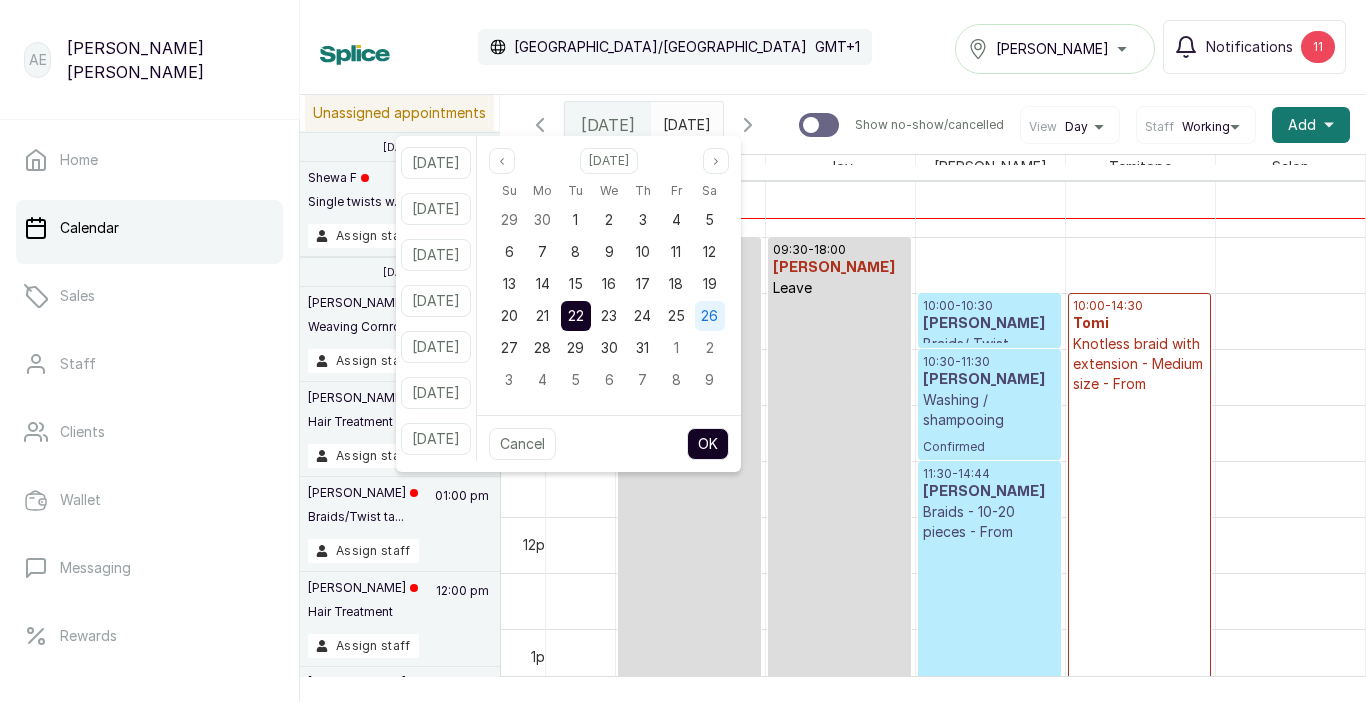 click on "26" at bounding box center [709, 315] 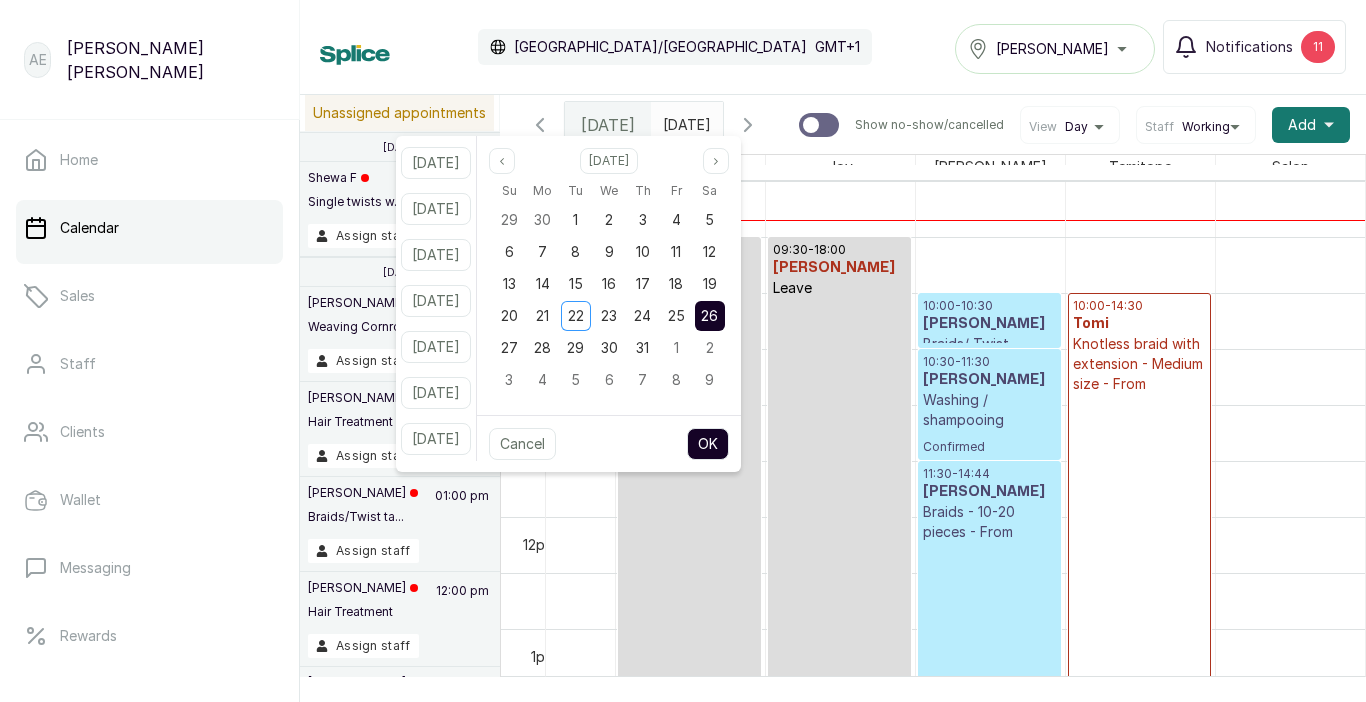 click on "OK" at bounding box center (708, 444) 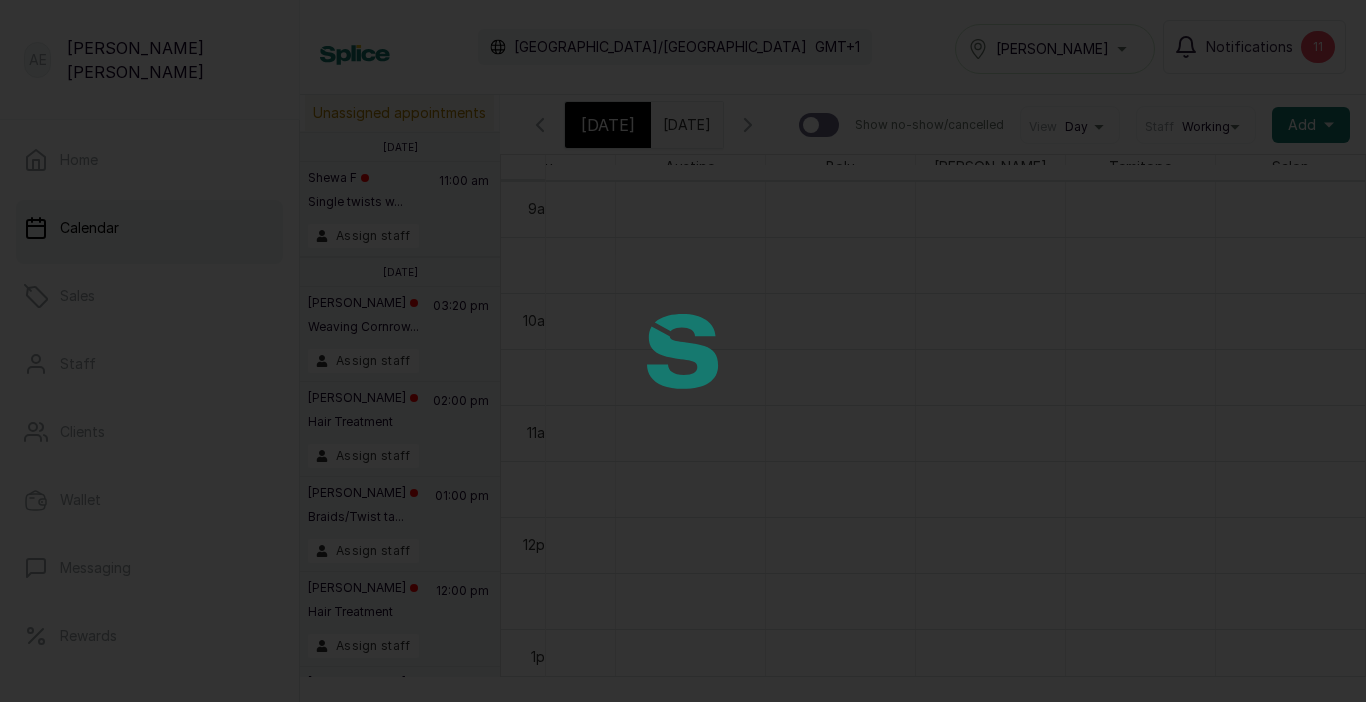 scroll, scrollTop: 673, scrollLeft: 411, axis: both 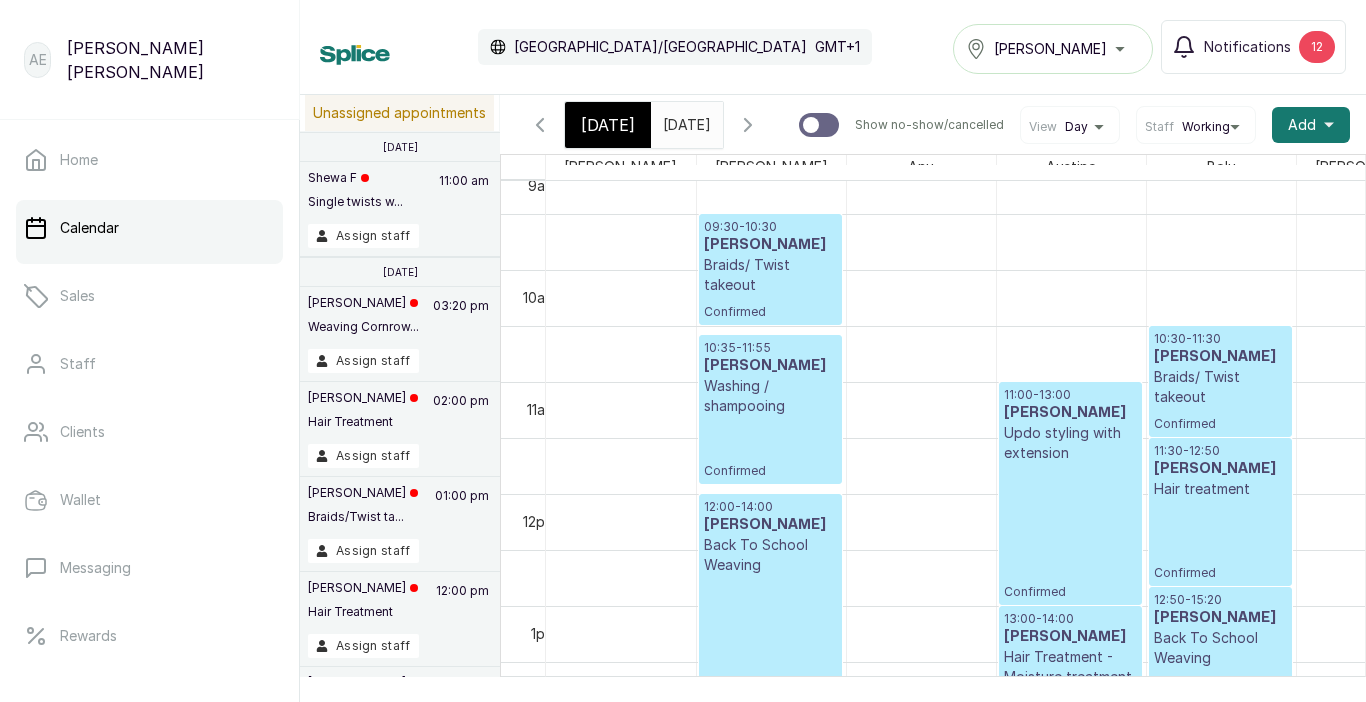 click on "[DATE]" at bounding box center (668, 120) 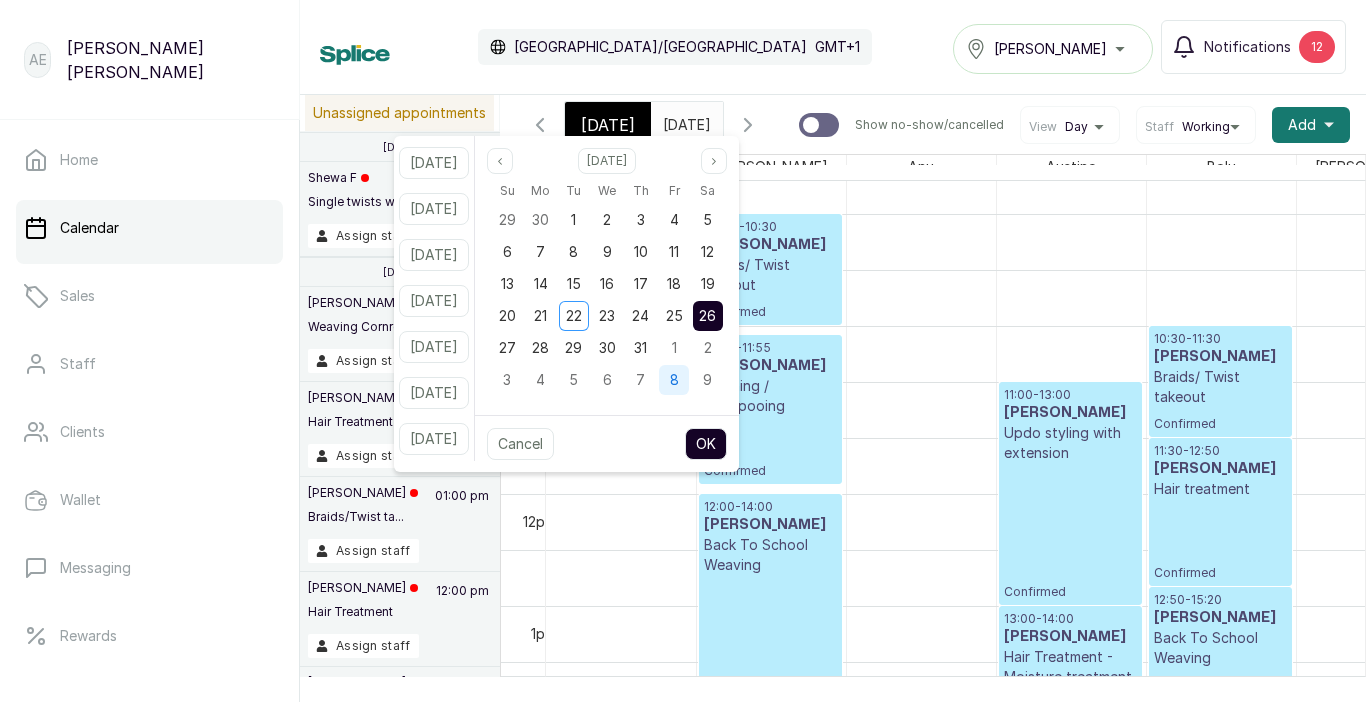 click on "8" at bounding box center [674, 379] 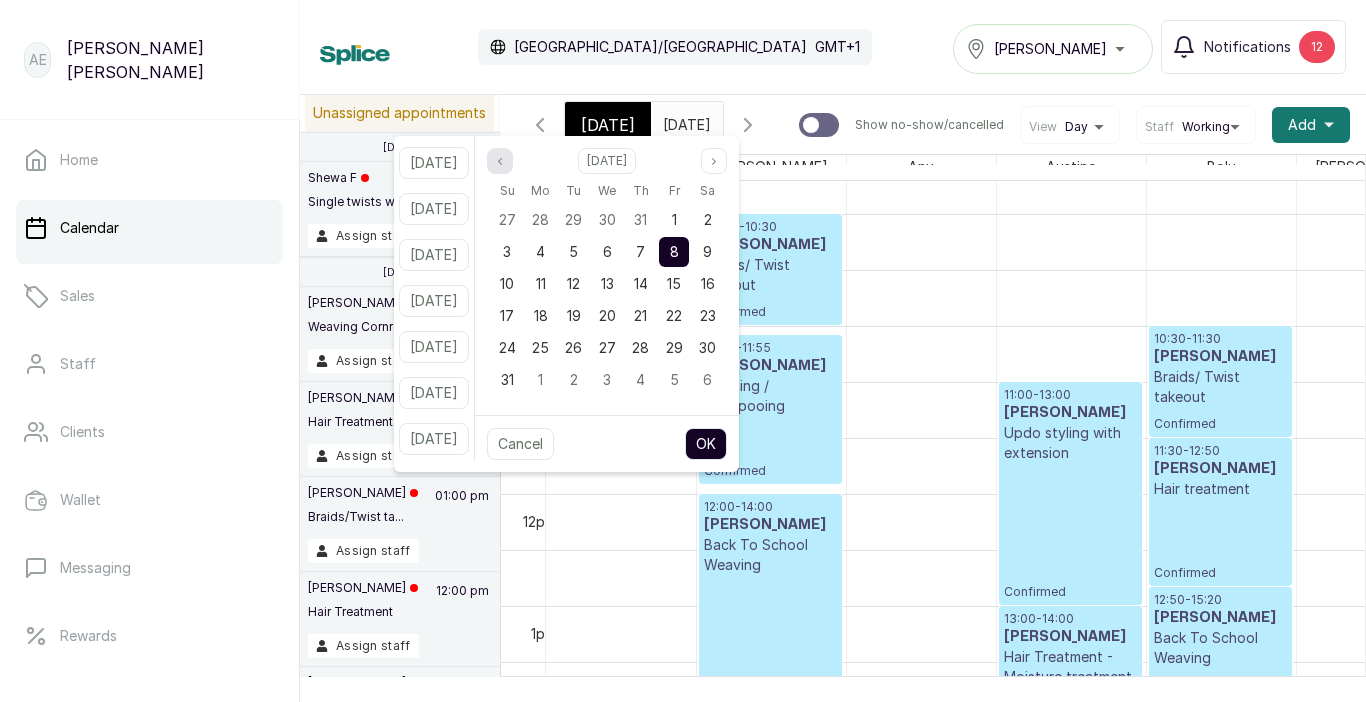 click 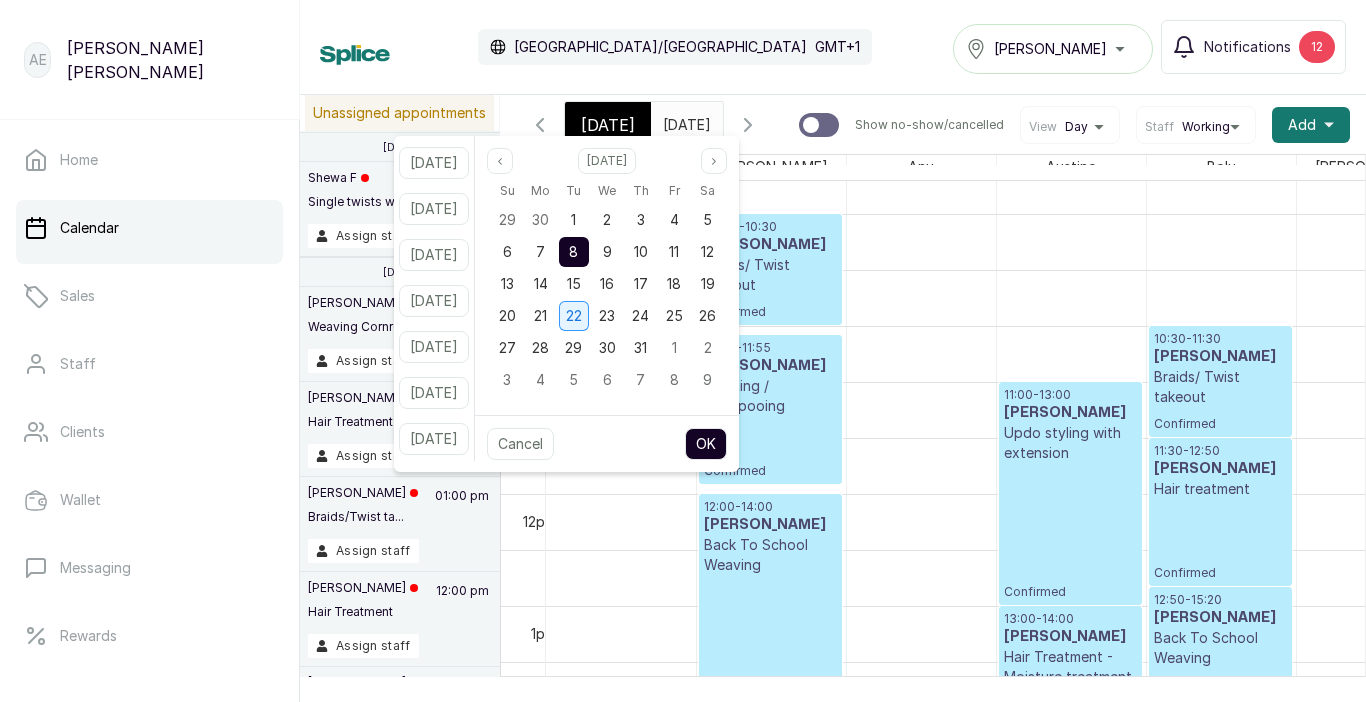 click on "22" at bounding box center [574, 315] 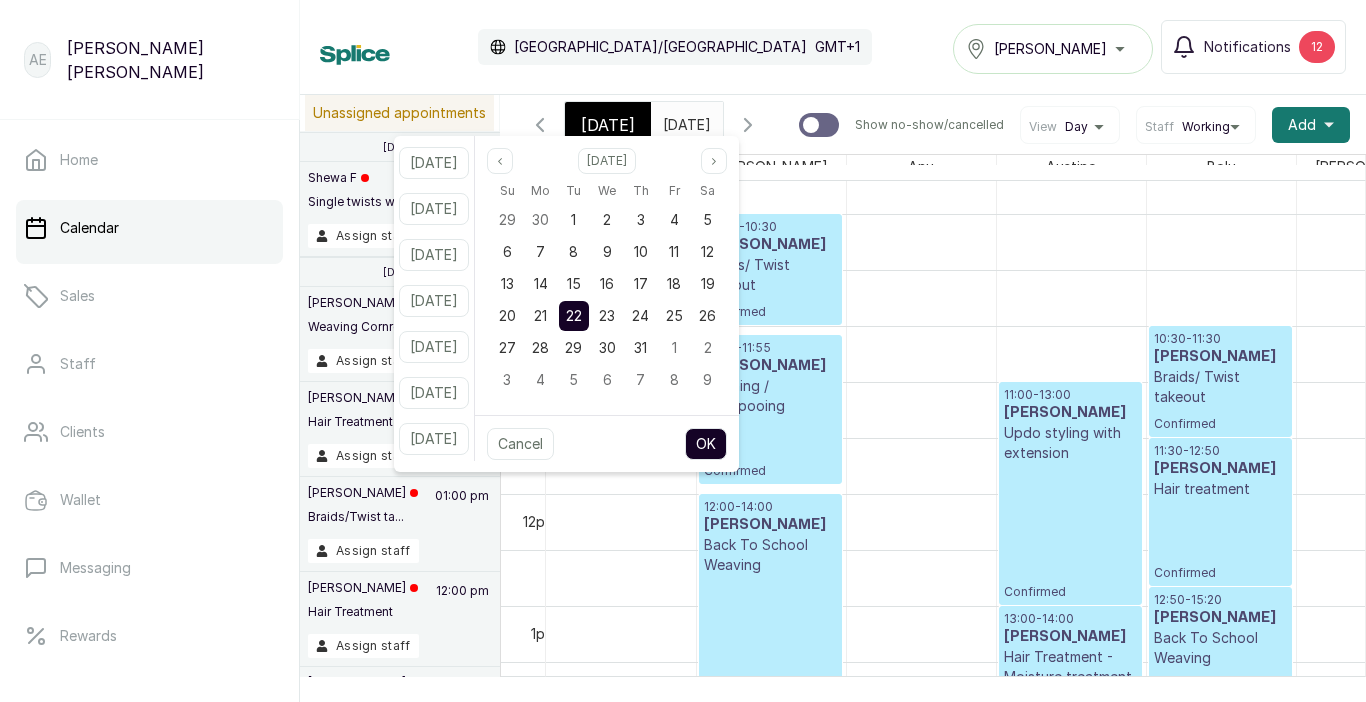 click on "OK" at bounding box center (706, 444) 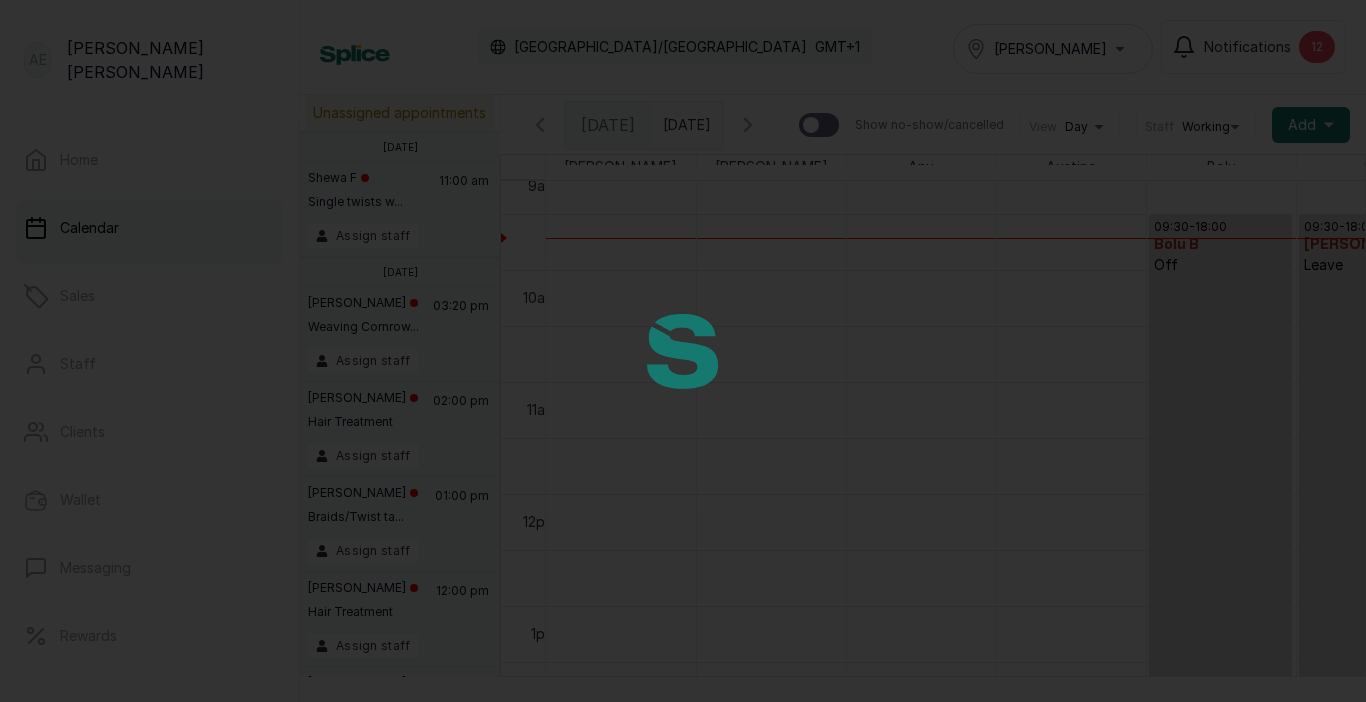 scroll, scrollTop: 673, scrollLeft: 0, axis: vertical 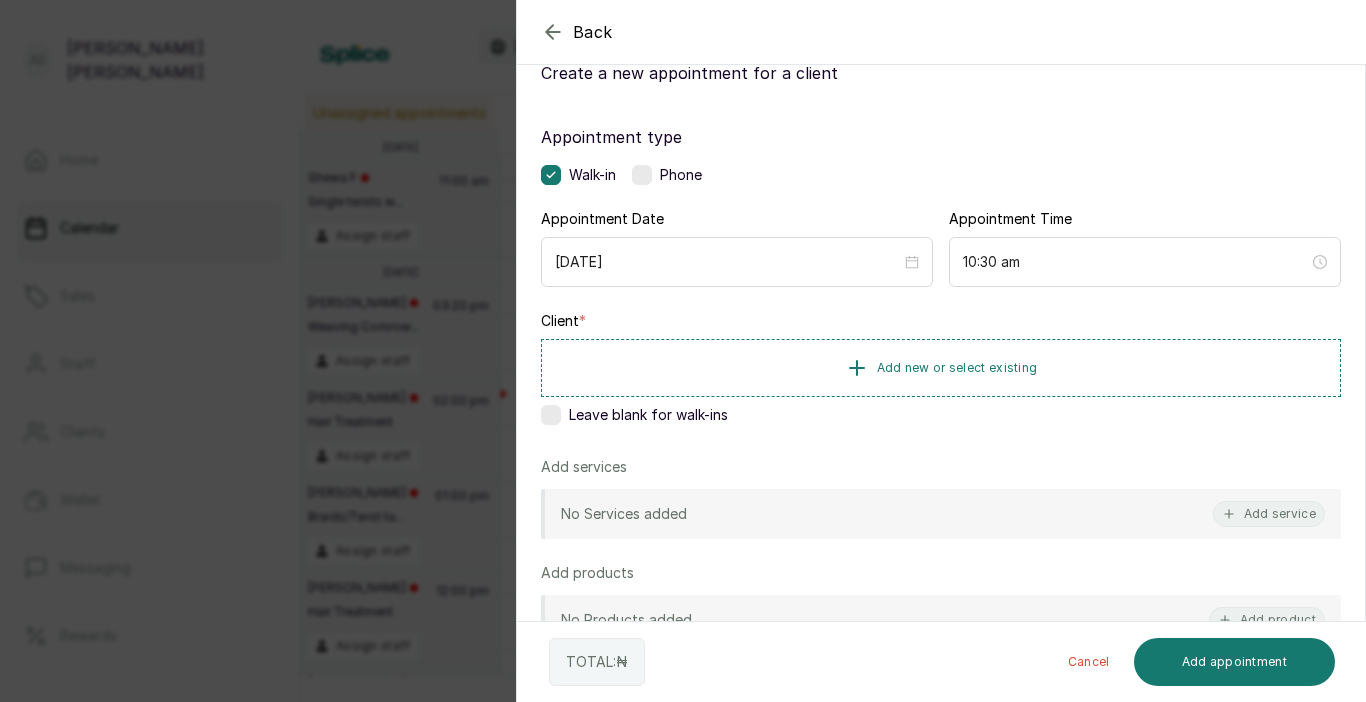 click 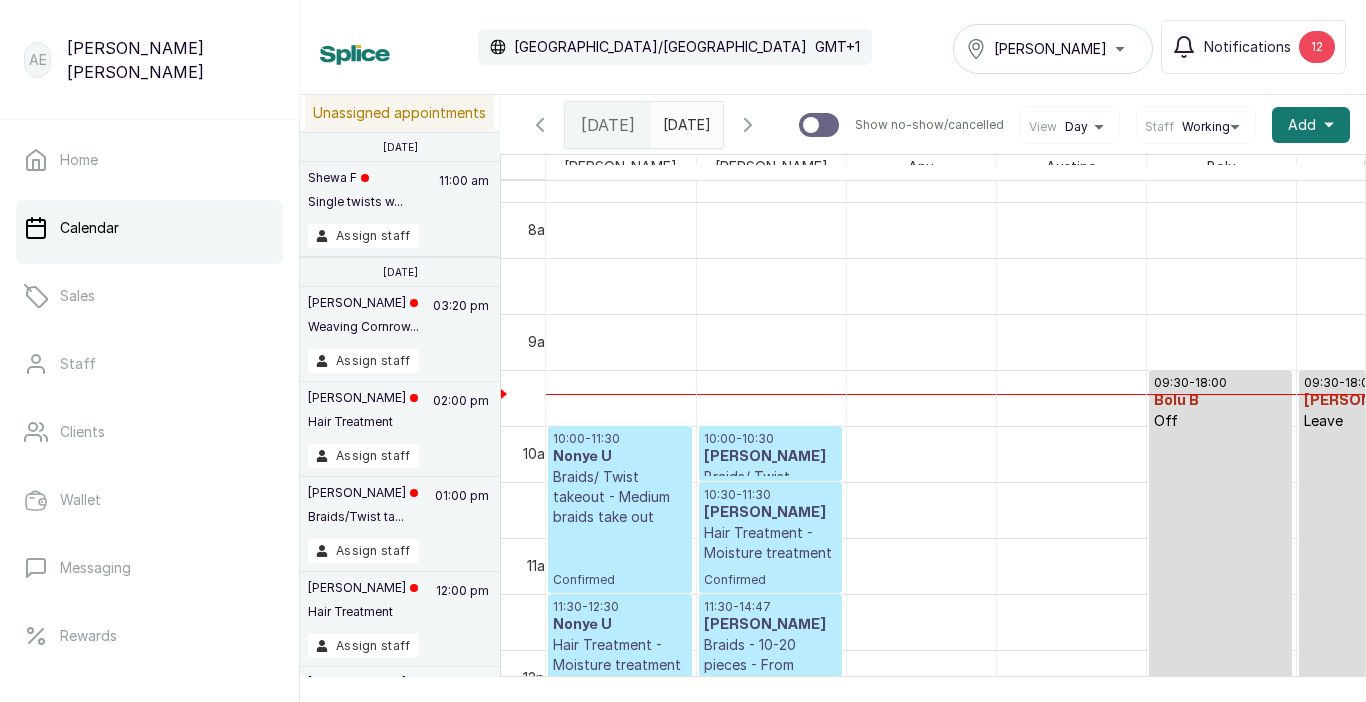scroll, scrollTop: 0, scrollLeft: 9, axis: horizontal 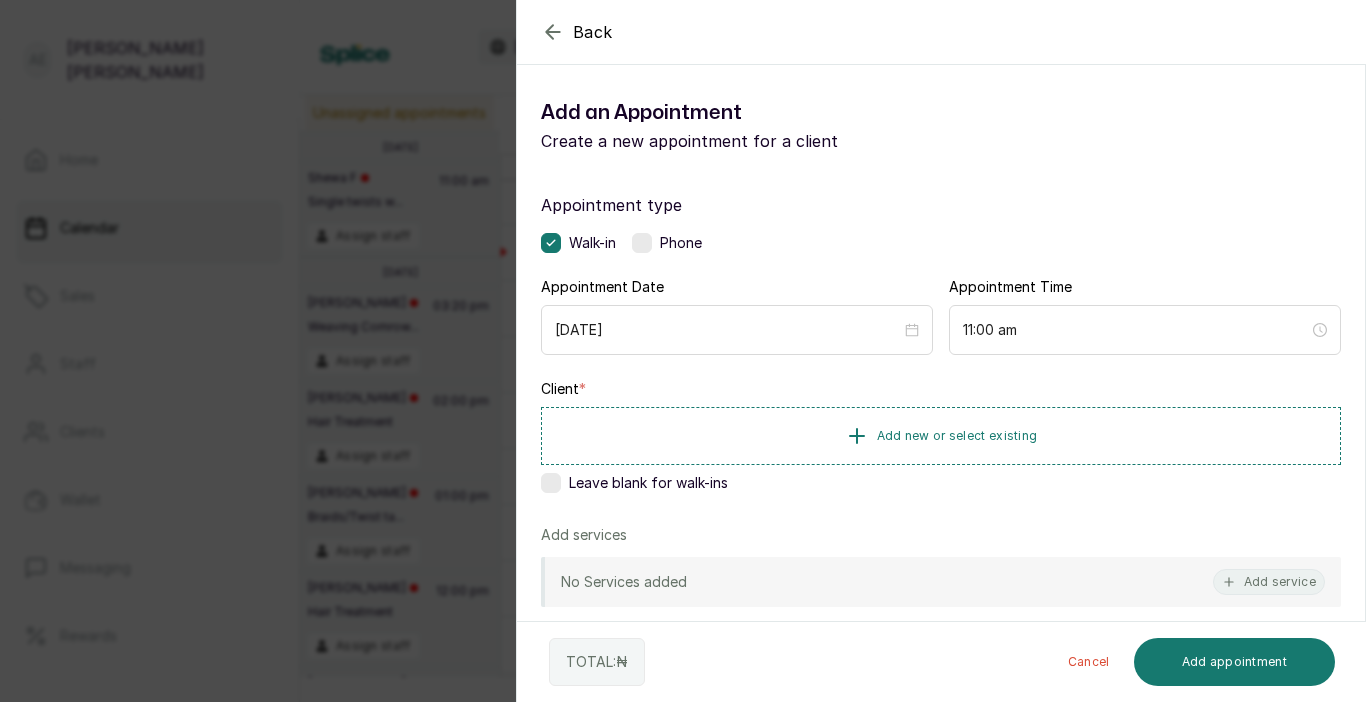 click 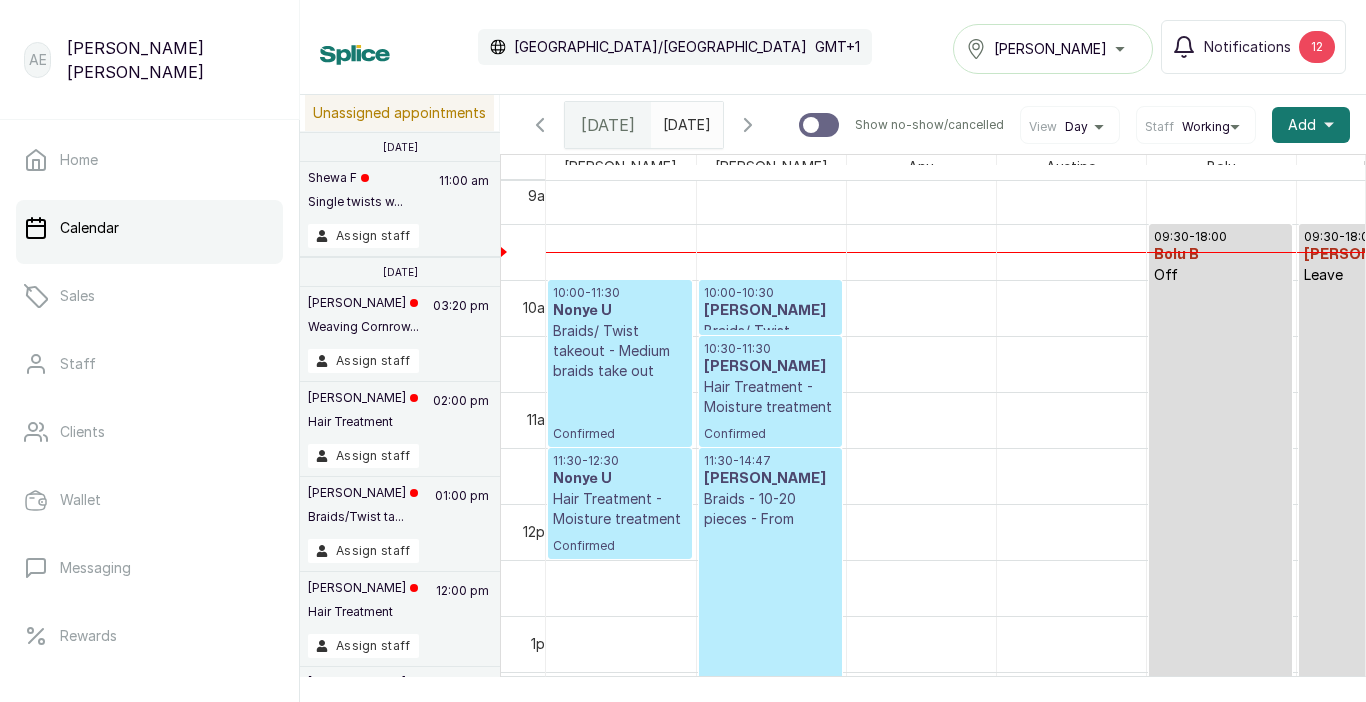 scroll, scrollTop: 0, scrollLeft: 9, axis: horizontal 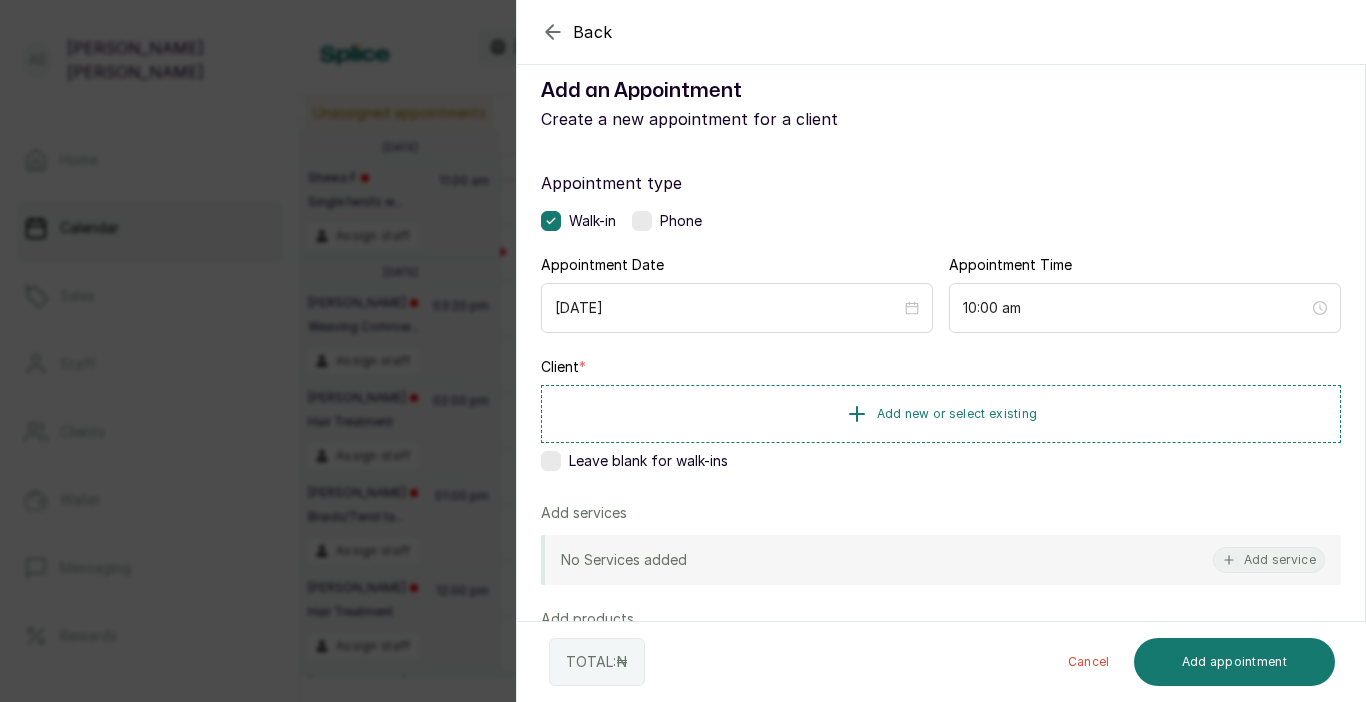click on "10:00 am" at bounding box center [1145, 308] 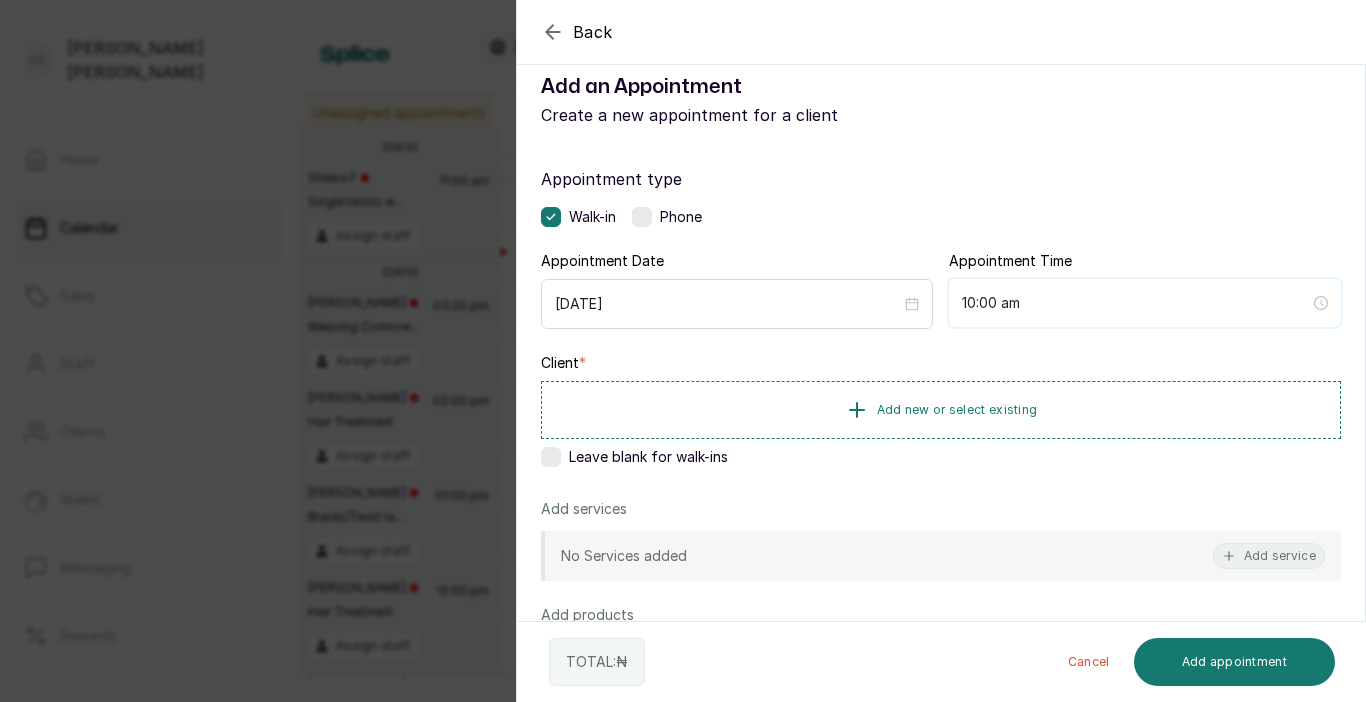 scroll, scrollTop: 120, scrollLeft: 0, axis: vertical 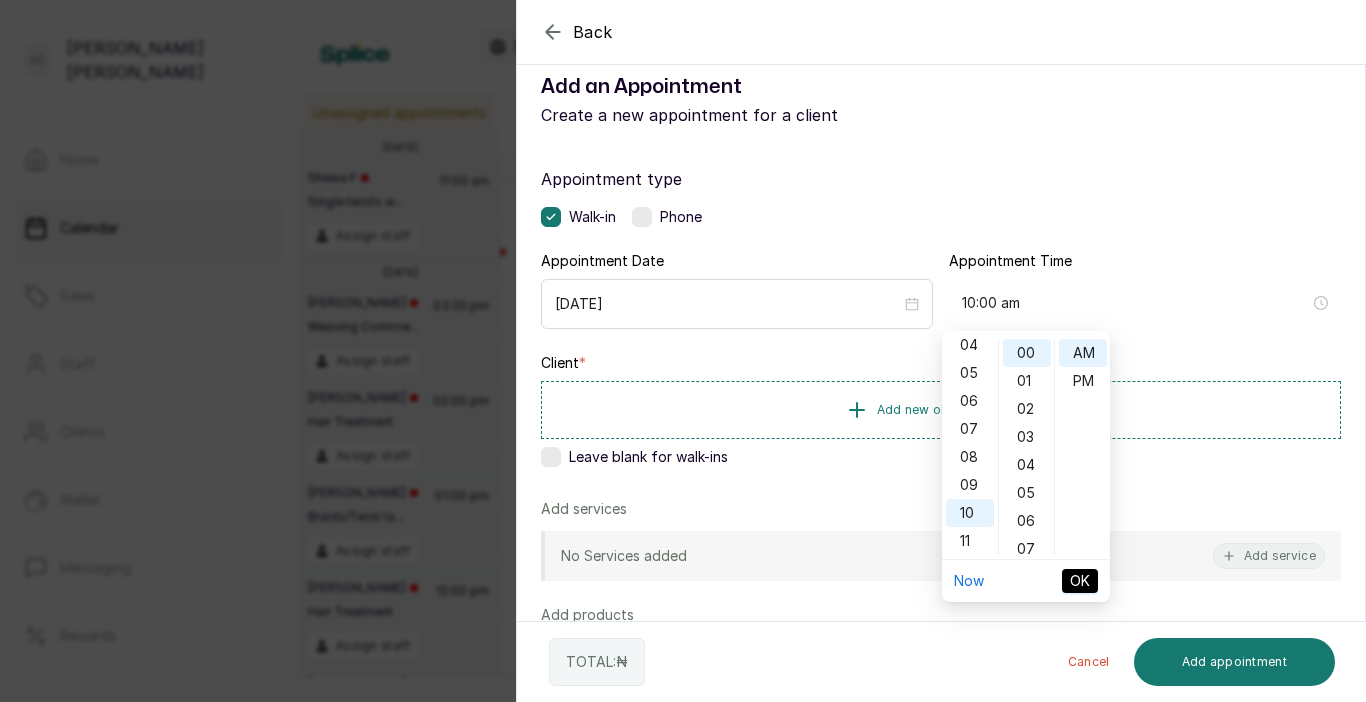 click on "Back Add Appointment Add an Appointment Create a new appointment for a client Appointment type Walk-in Phone Appointment Date [DATE] Appointment Time 10:00 am Client * Add new or select existing Leave blank for walk-ins  Add services   No Services added Add service  Add products   No Products added Add product Add Extra Charge Add promo code Add discount Note 1000 of 1000 characters left TOTAL:  ₦ Cancel Add appointment" at bounding box center (683, 351) 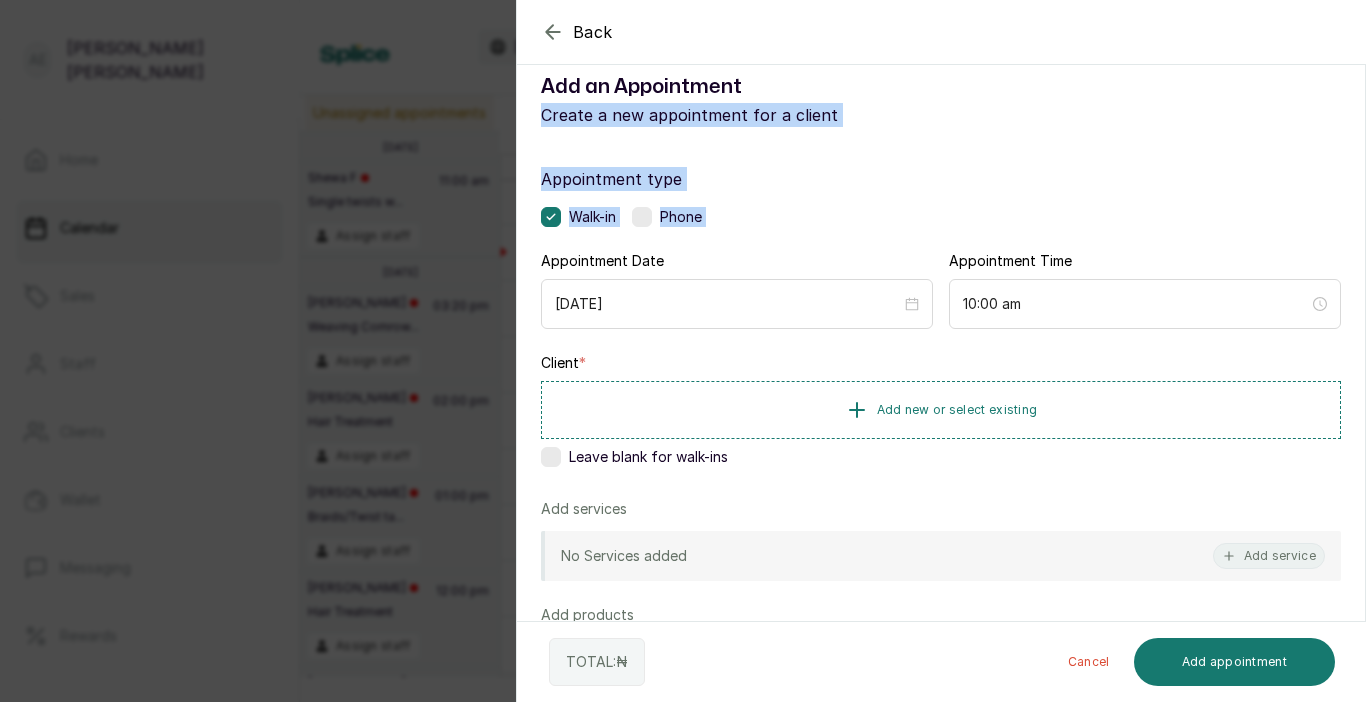 click on "Back" at bounding box center [1200, 32] 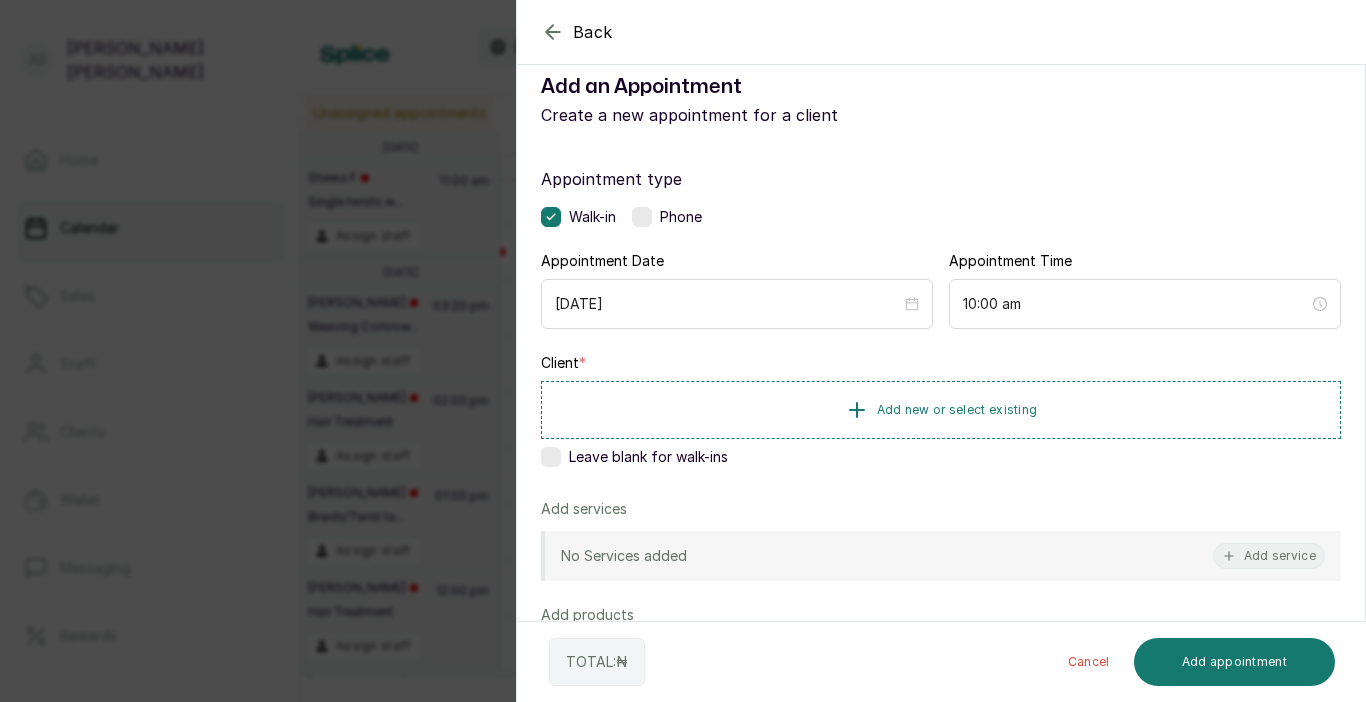 click 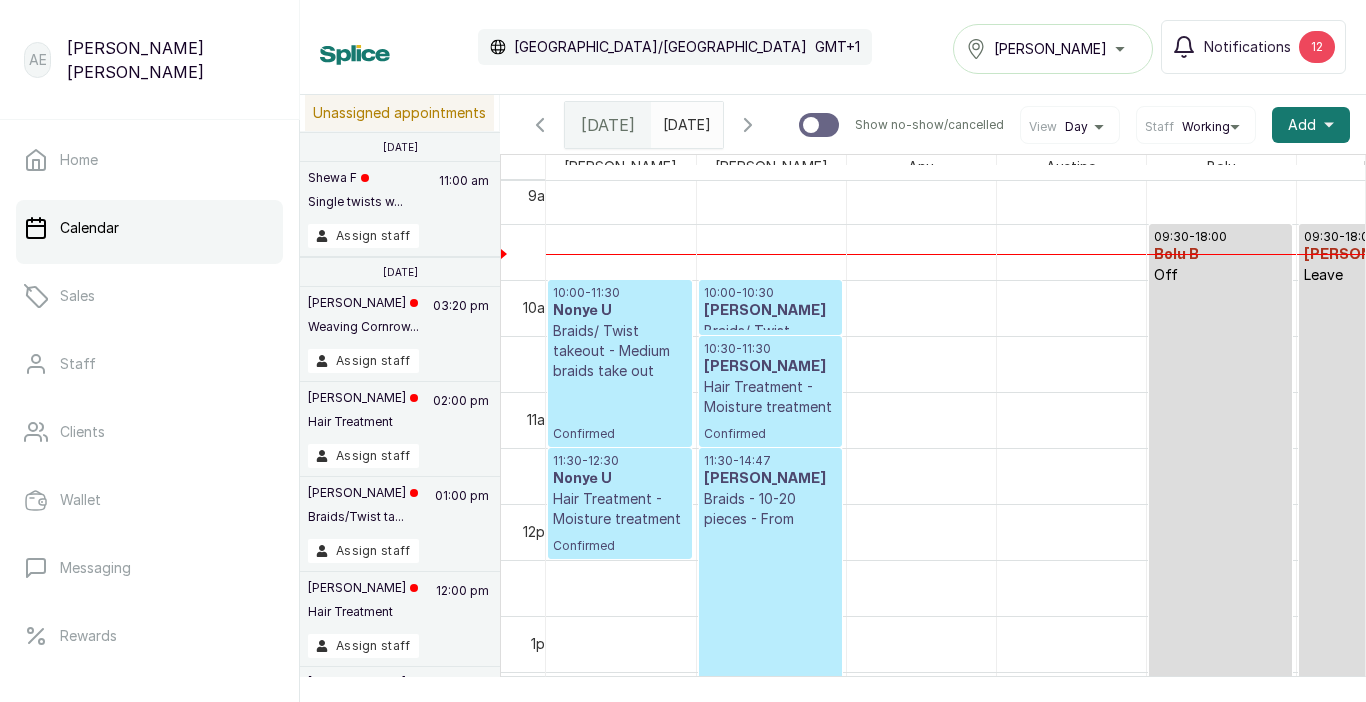 scroll, scrollTop: 0, scrollLeft: 4, axis: horizontal 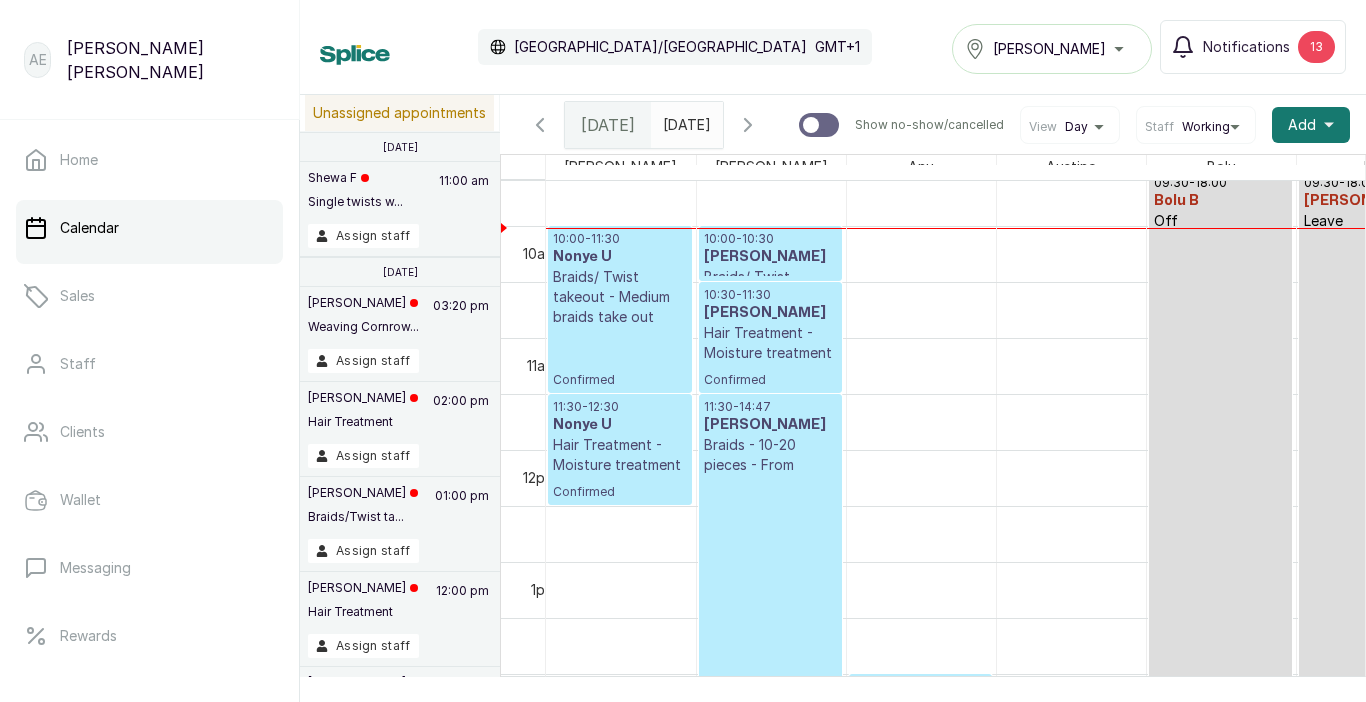 click on "09:30  -  18:00 Bolu B Off" at bounding box center [1221, 450] 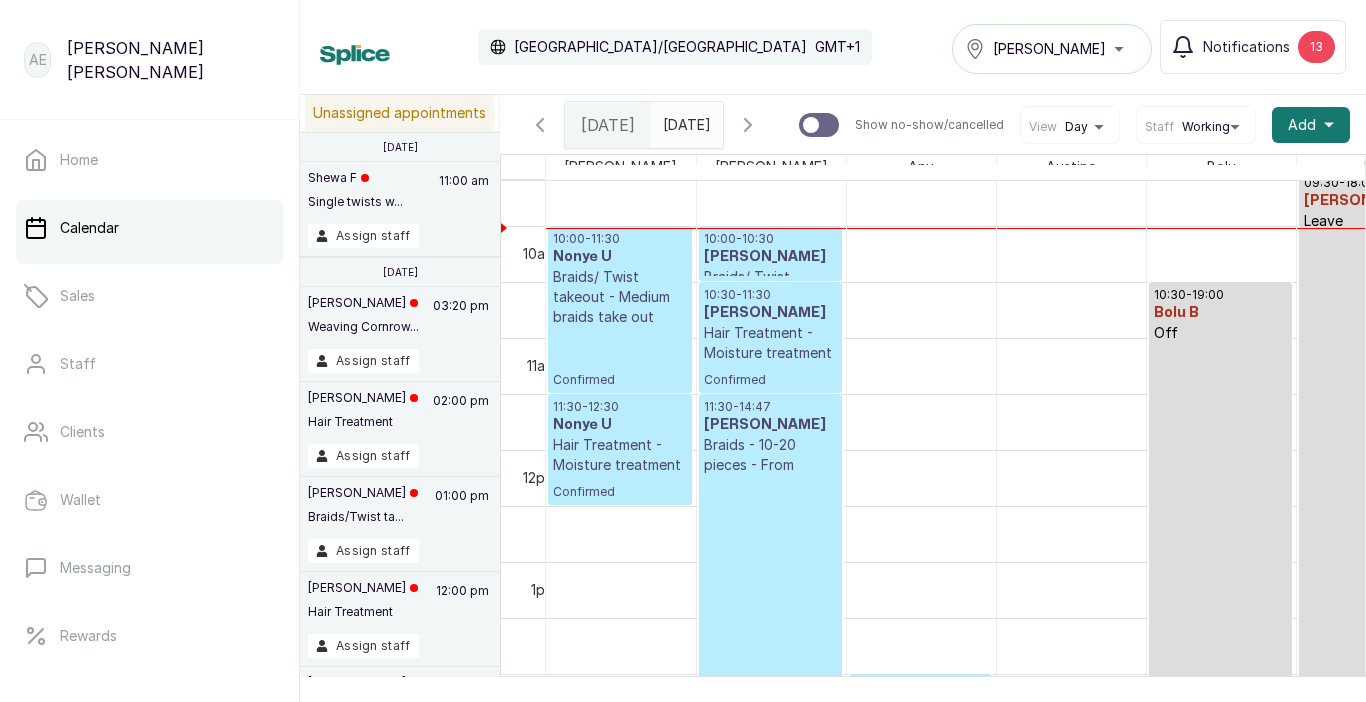 scroll, scrollTop: 1033, scrollLeft: 0, axis: vertical 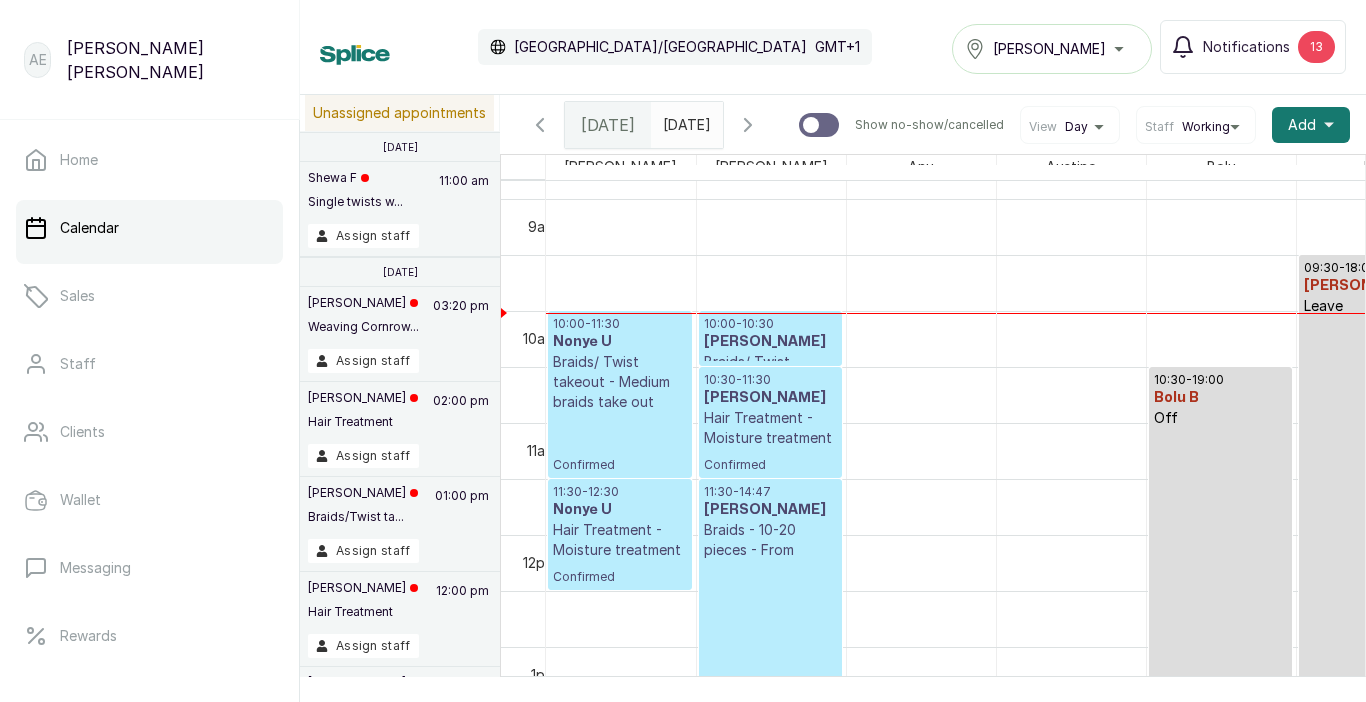 click on "10:30  -  19:00 Bolu B Off" at bounding box center (1220, 842) 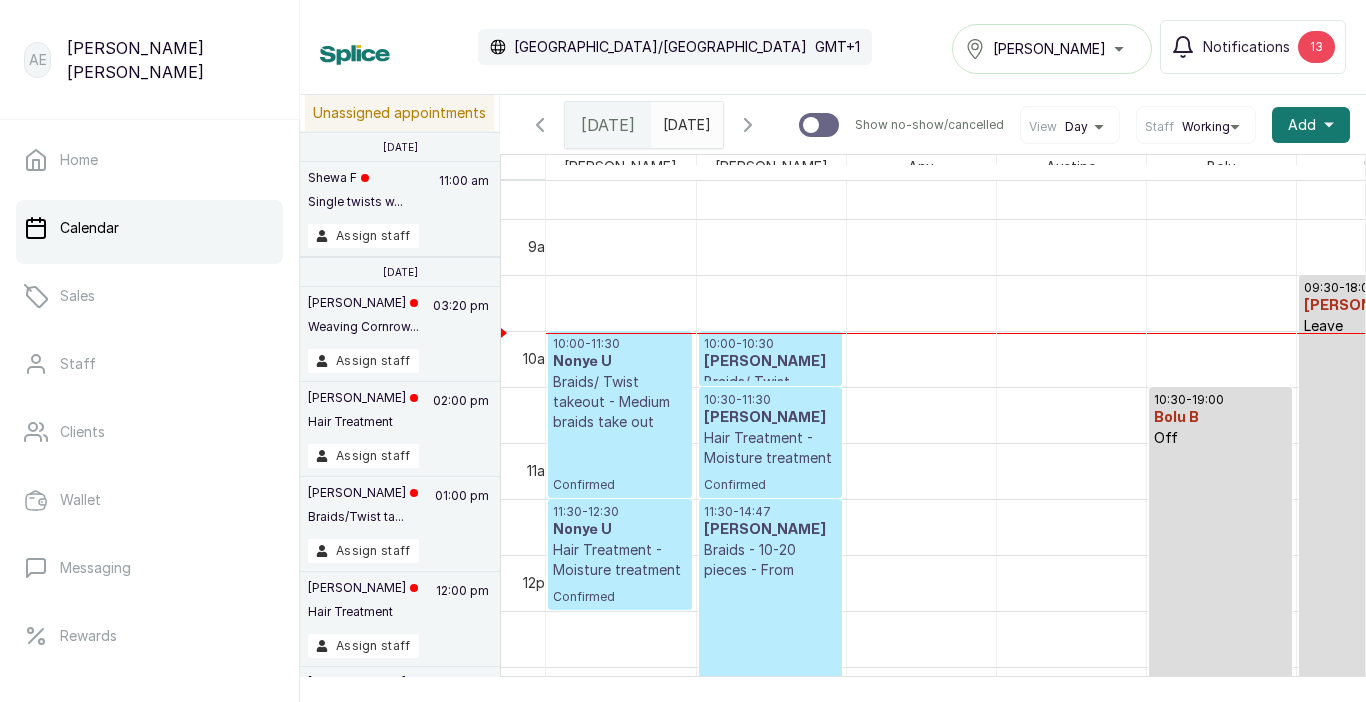 scroll, scrollTop: 935, scrollLeft: 0, axis: vertical 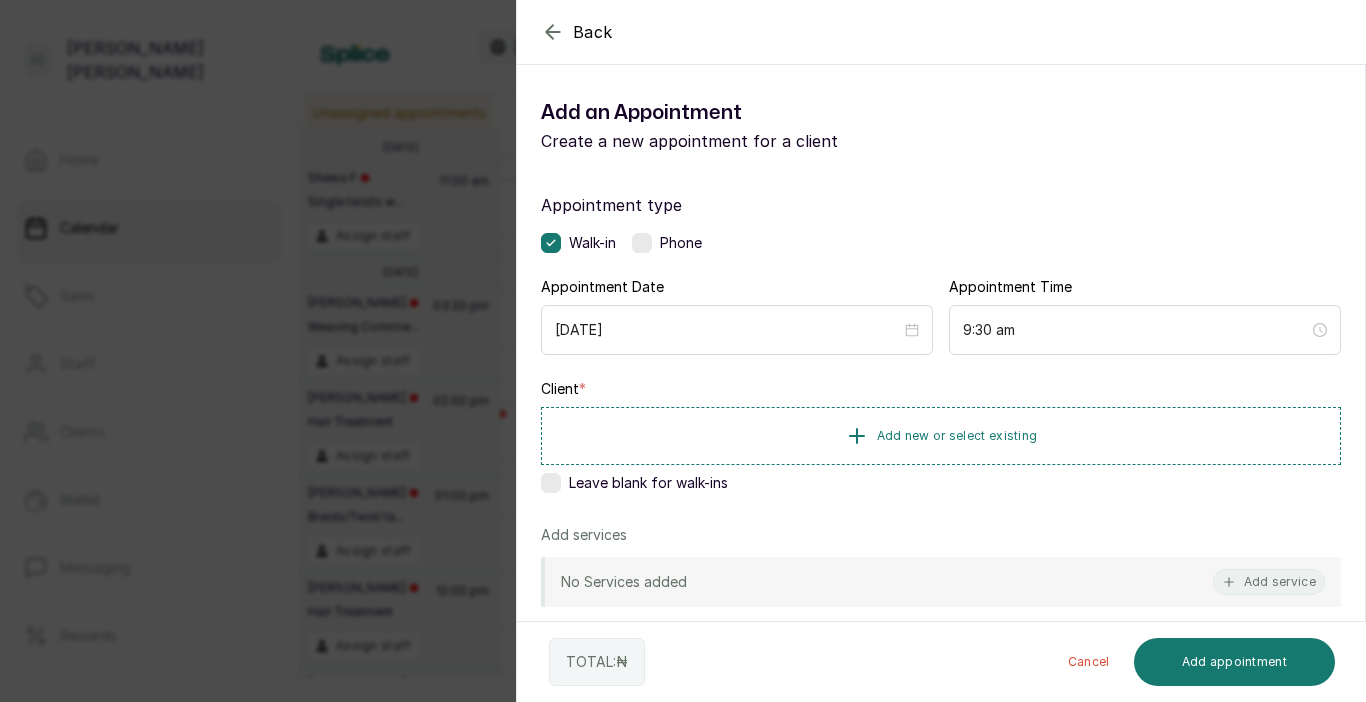 drag, startPoint x: 546, startPoint y: 28, endPoint x: 546, endPoint y: -26, distance: 54 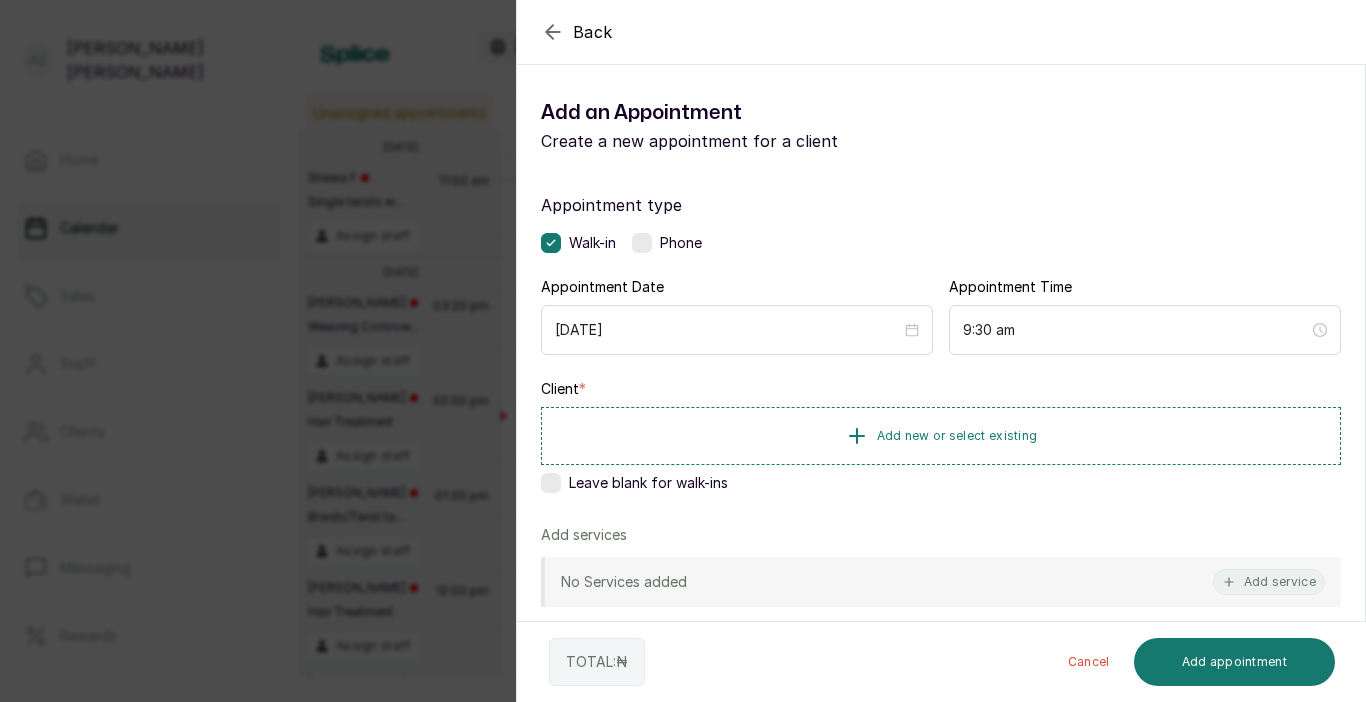 click on "Back" at bounding box center (1200, 32) 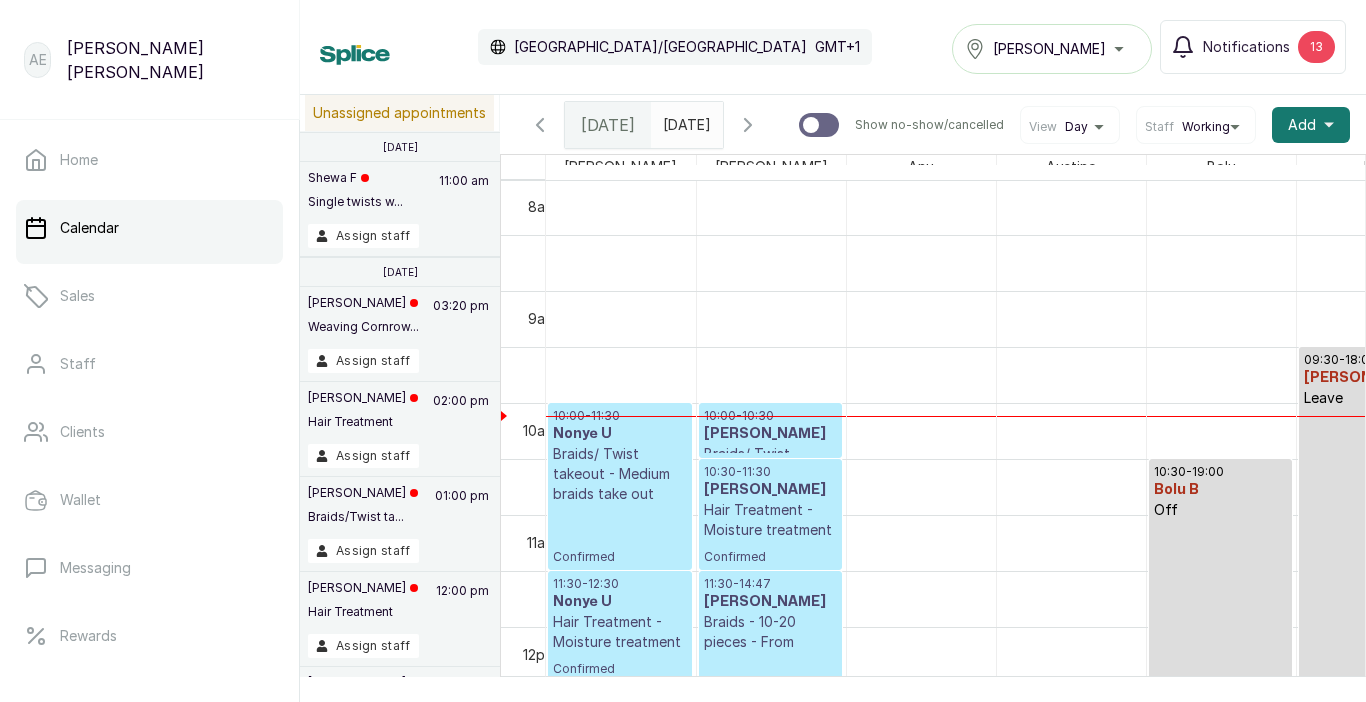 scroll, scrollTop: 958, scrollLeft: 0, axis: vertical 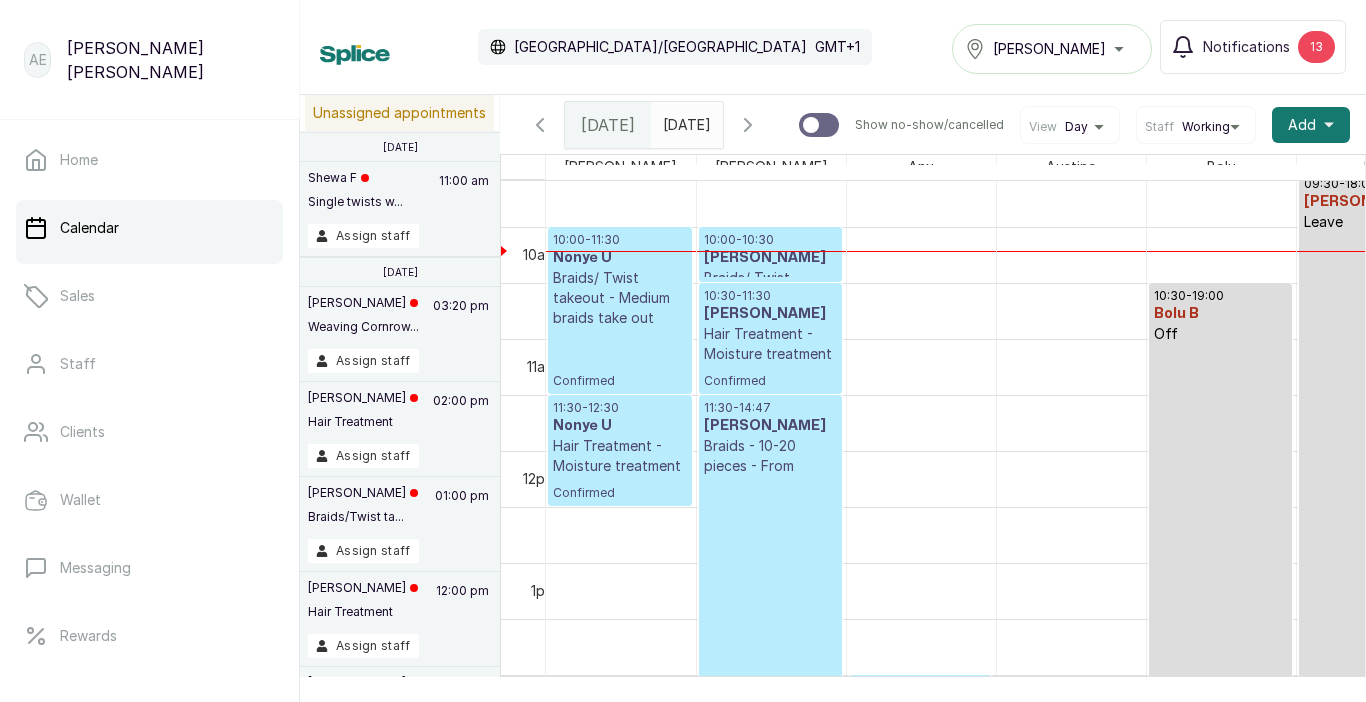 click on "10:00  -  11:30 Nonye U Braids/ Twist takeout - Medium braids take out Confirmed 11:30  -  12:30 Nonye U Hair Treatment  - Moisture treatment  Confirmed" at bounding box center (621, 451) 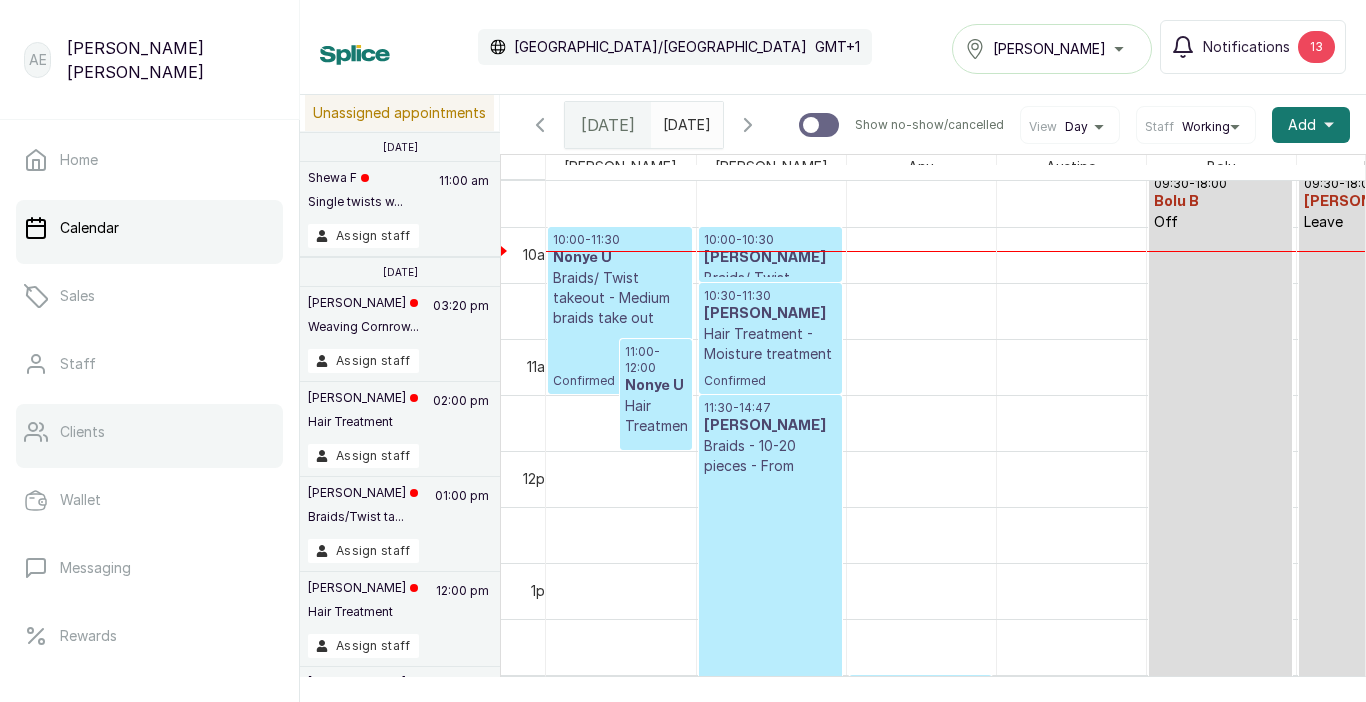 scroll, scrollTop: 673, scrollLeft: 0, axis: vertical 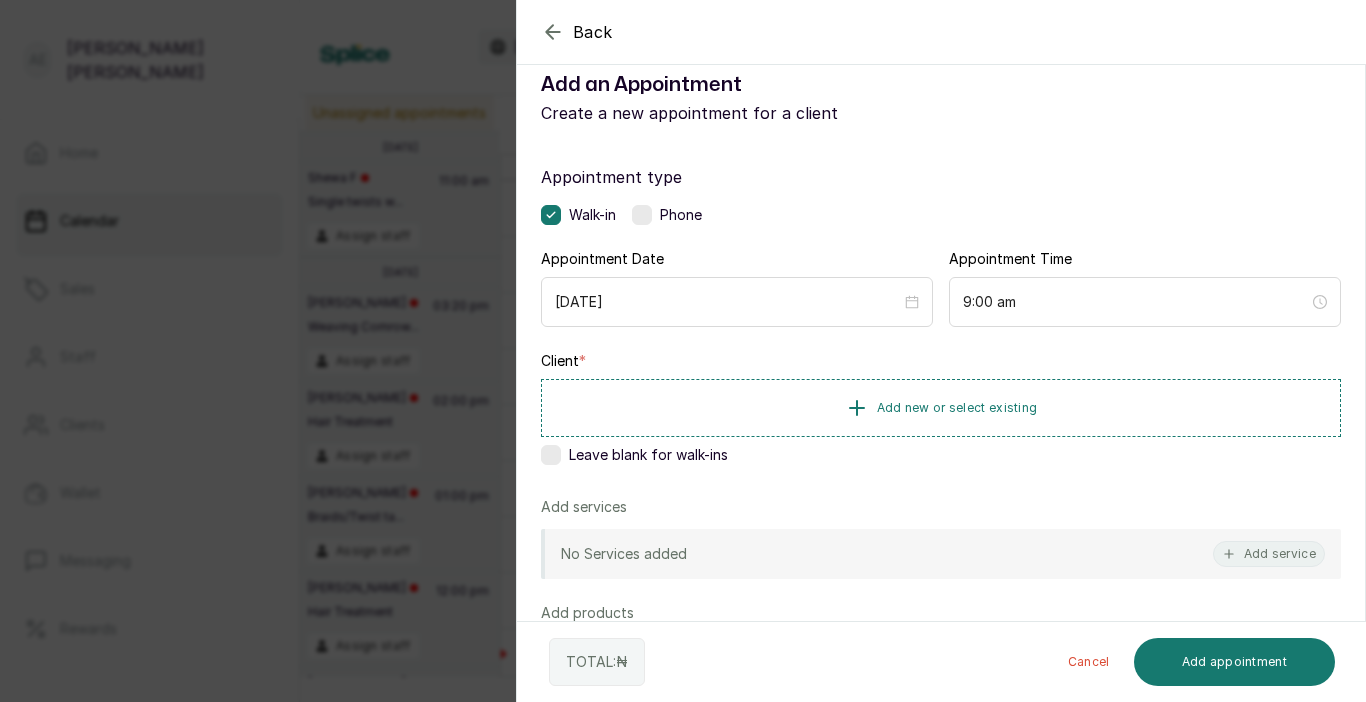 click 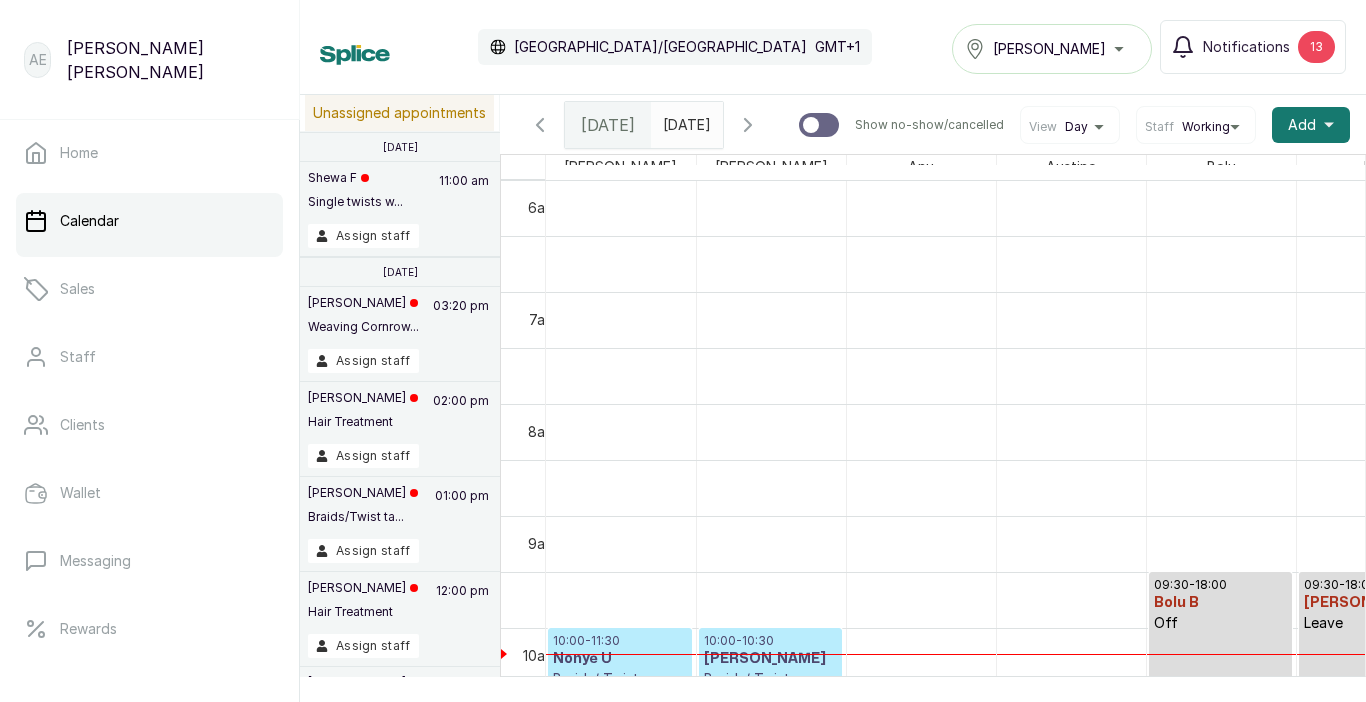 scroll, scrollTop: 722, scrollLeft: 0, axis: vertical 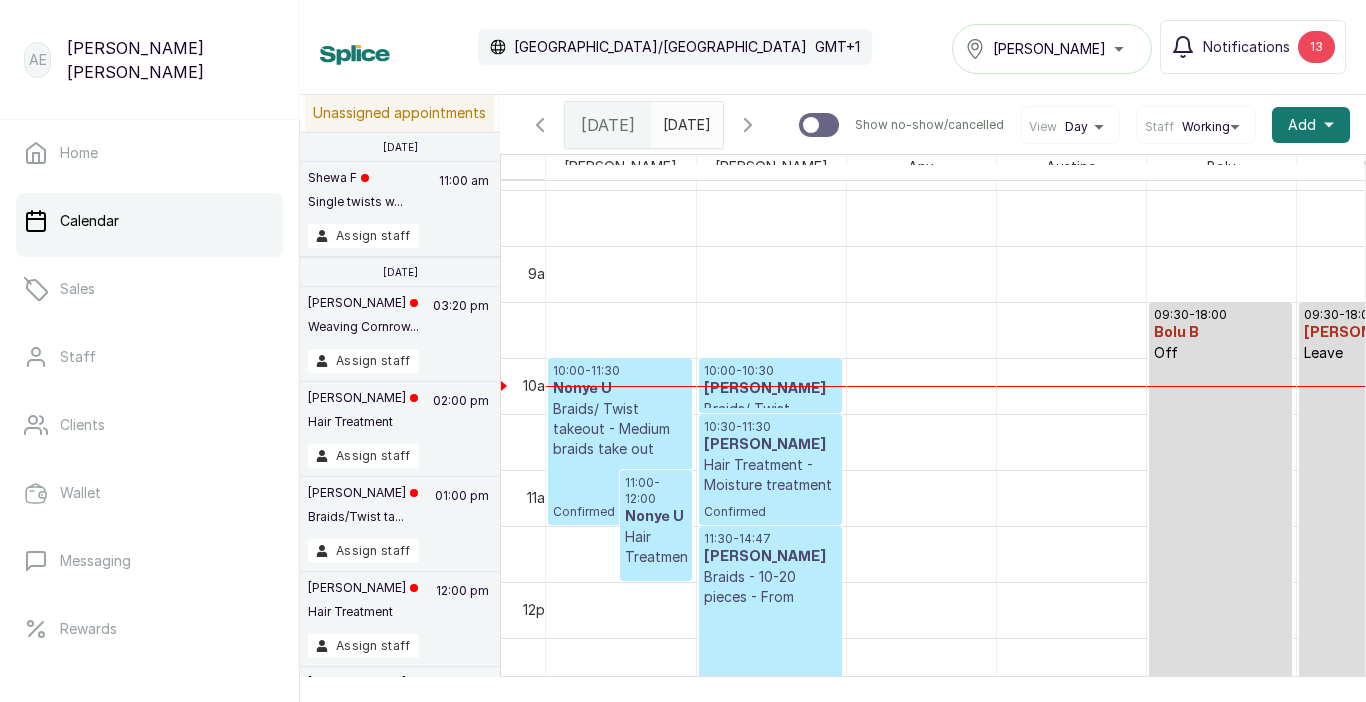 click on "Nonye U" at bounding box center (620, 389) 